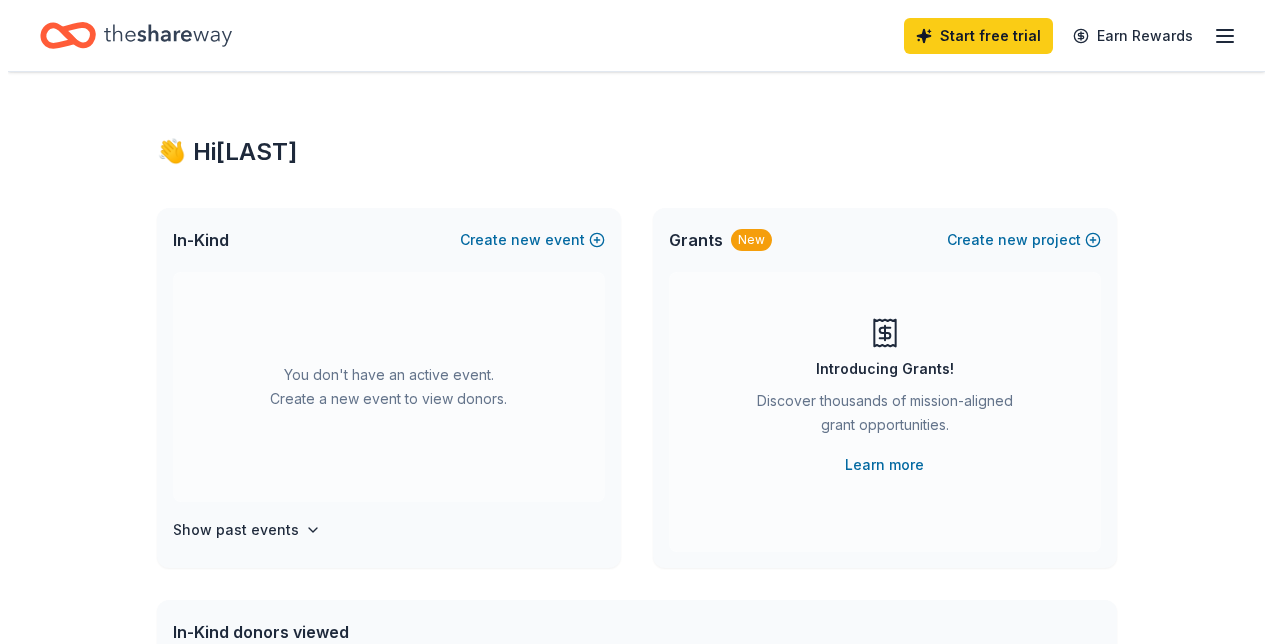scroll, scrollTop: 0, scrollLeft: 0, axis: both 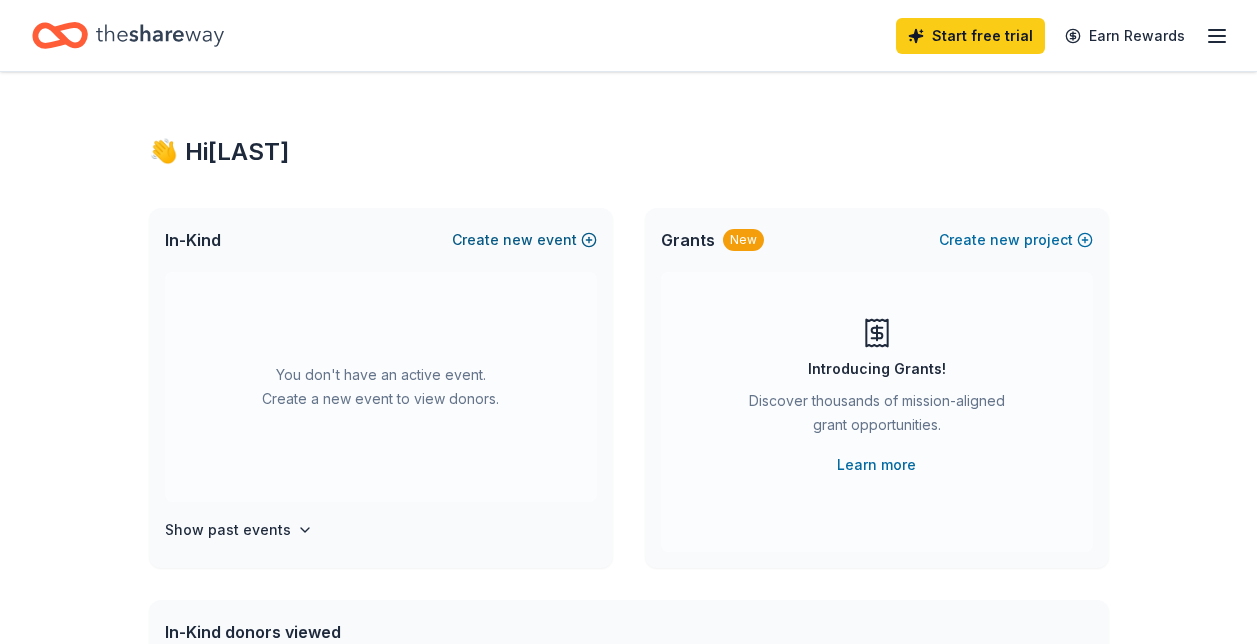 click on "Create  new  event" at bounding box center (524, 240) 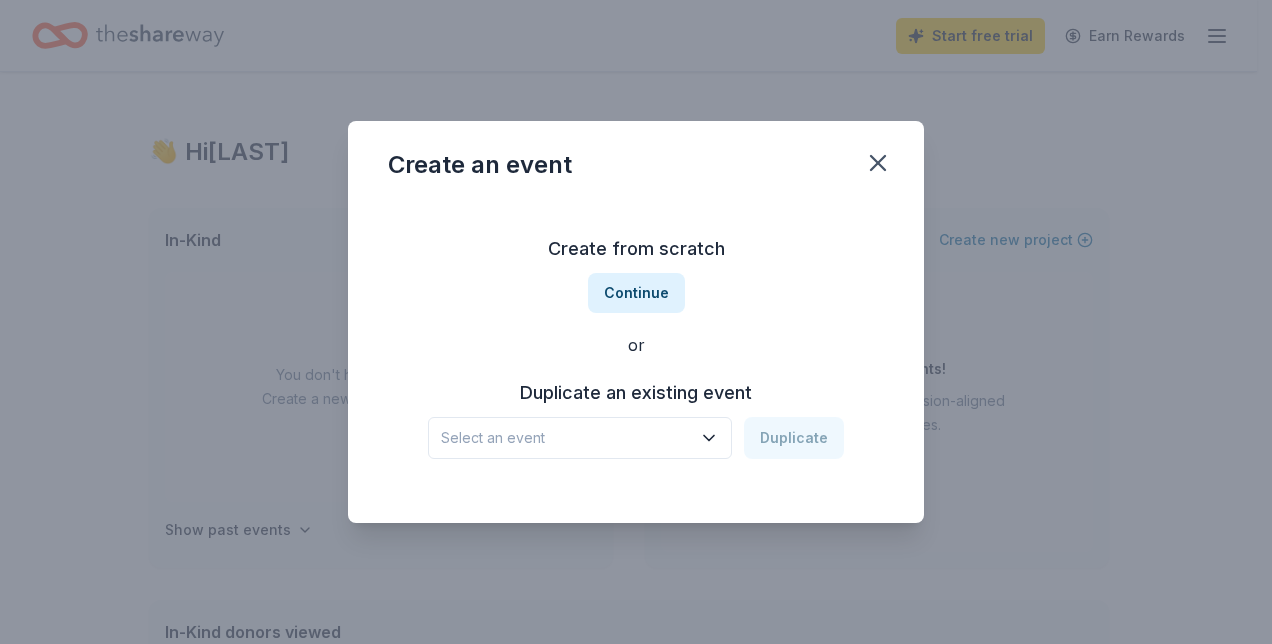 click on "Select an event" at bounding box center (580, 438) 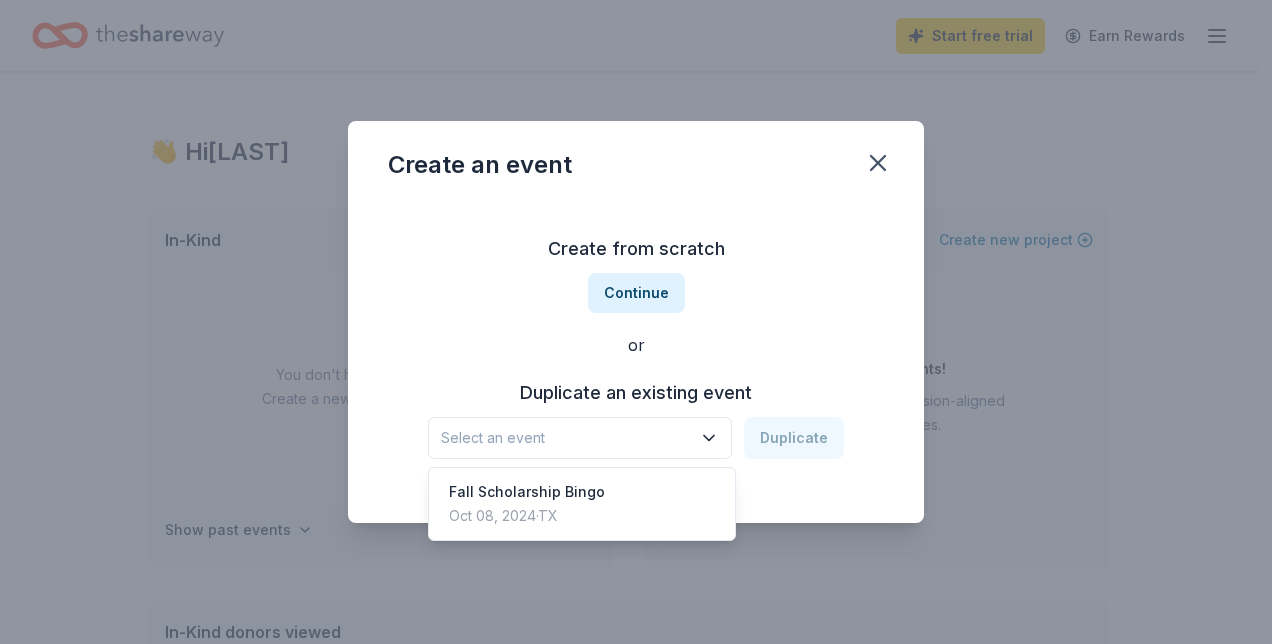 click 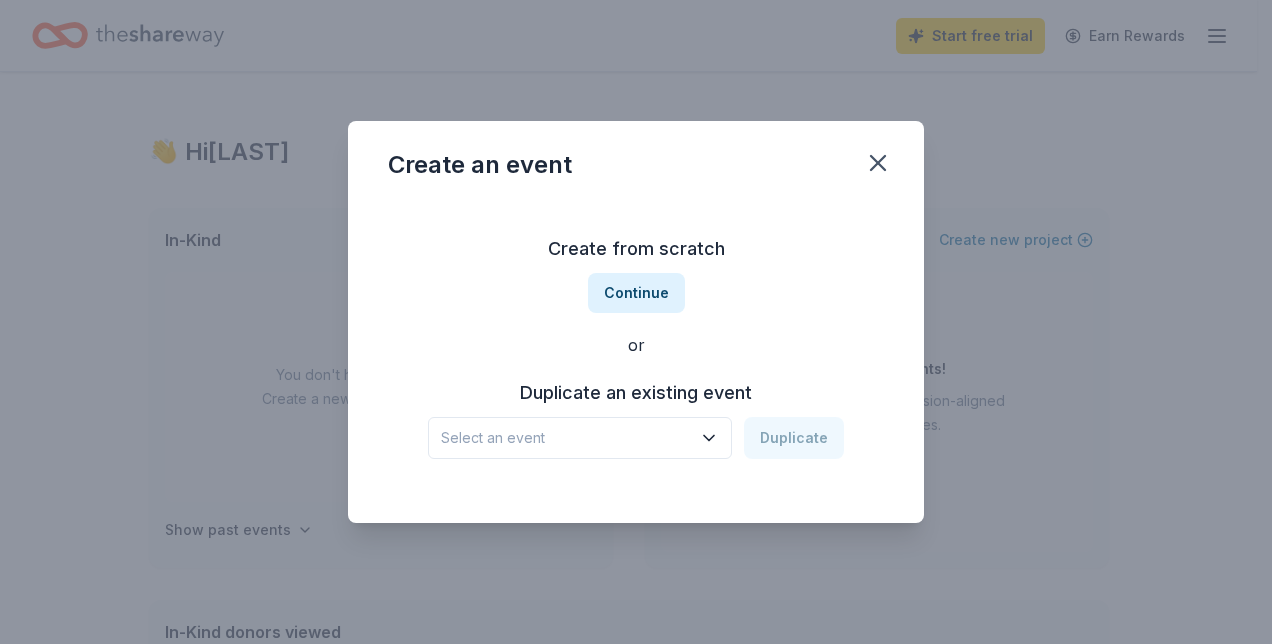 click 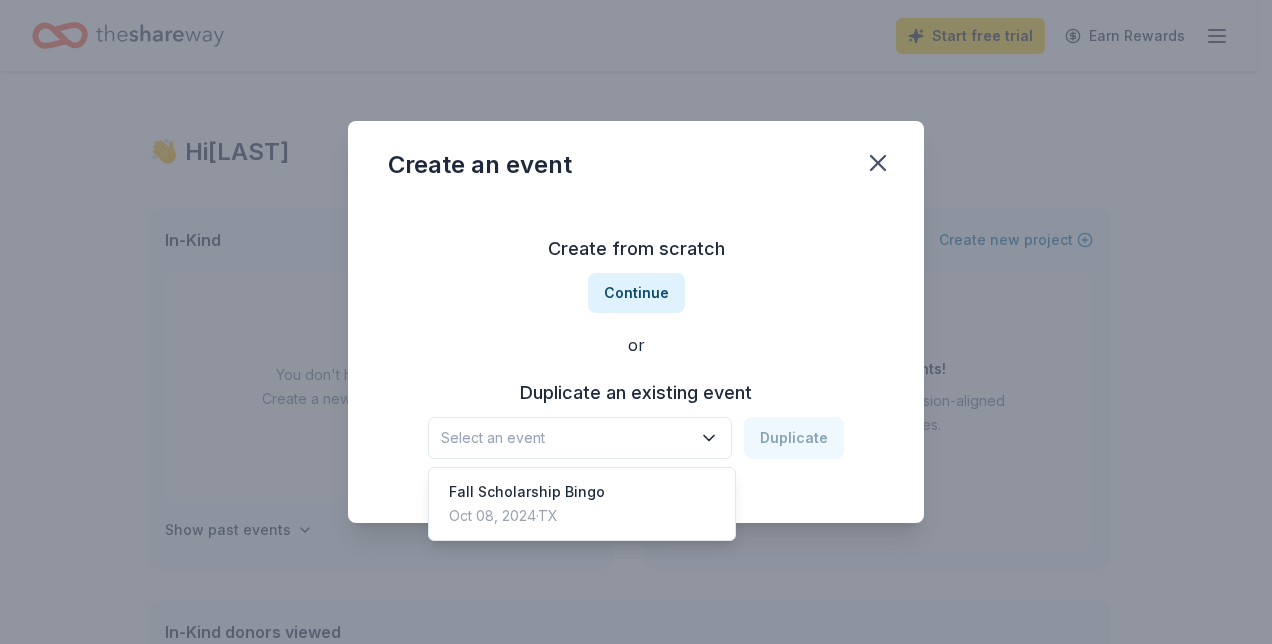 click 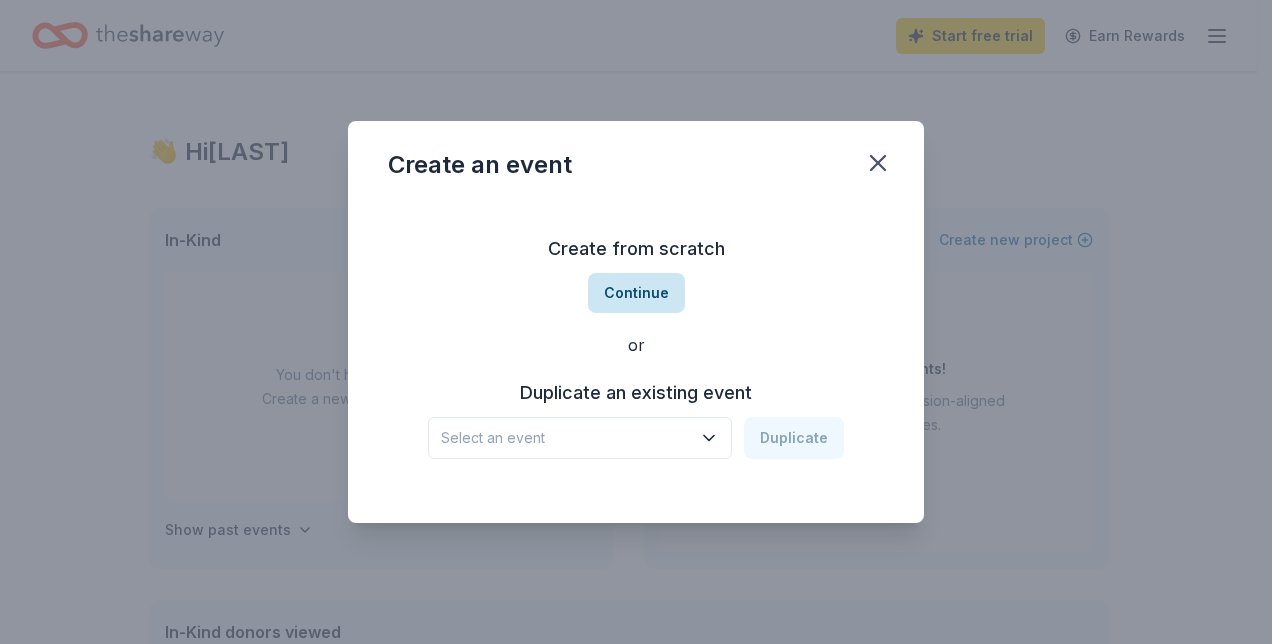 click on "Continue" at bounding box center [636, 293] 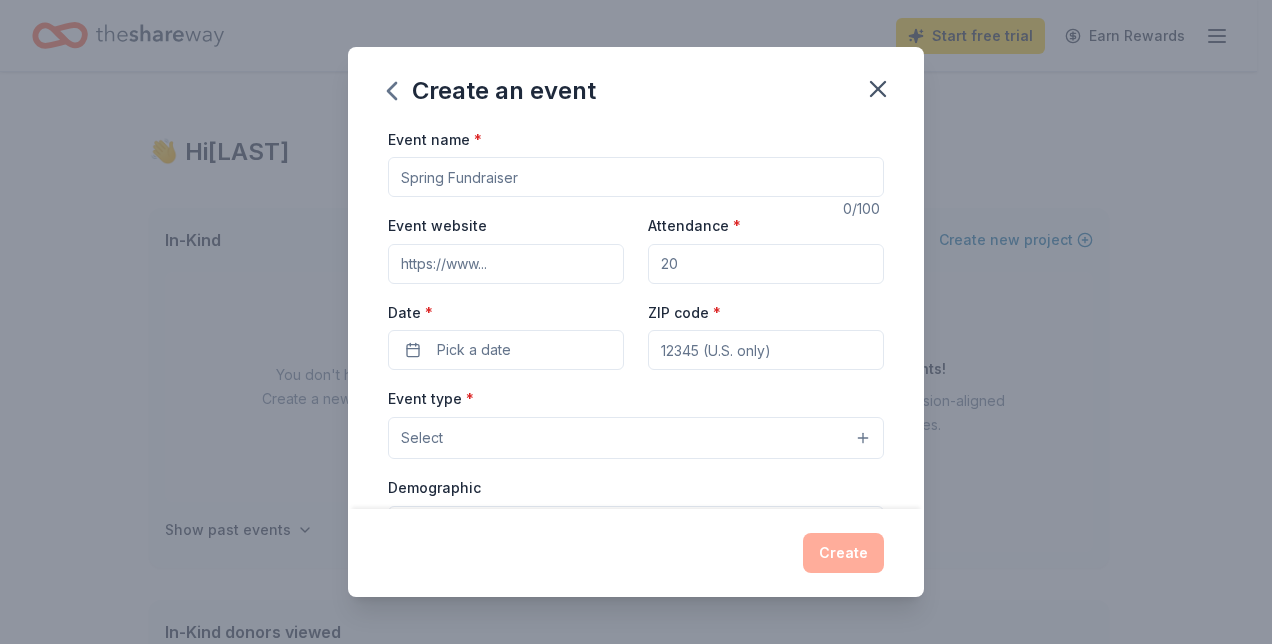 click on "Event name *" at bounding box center (636, 177) 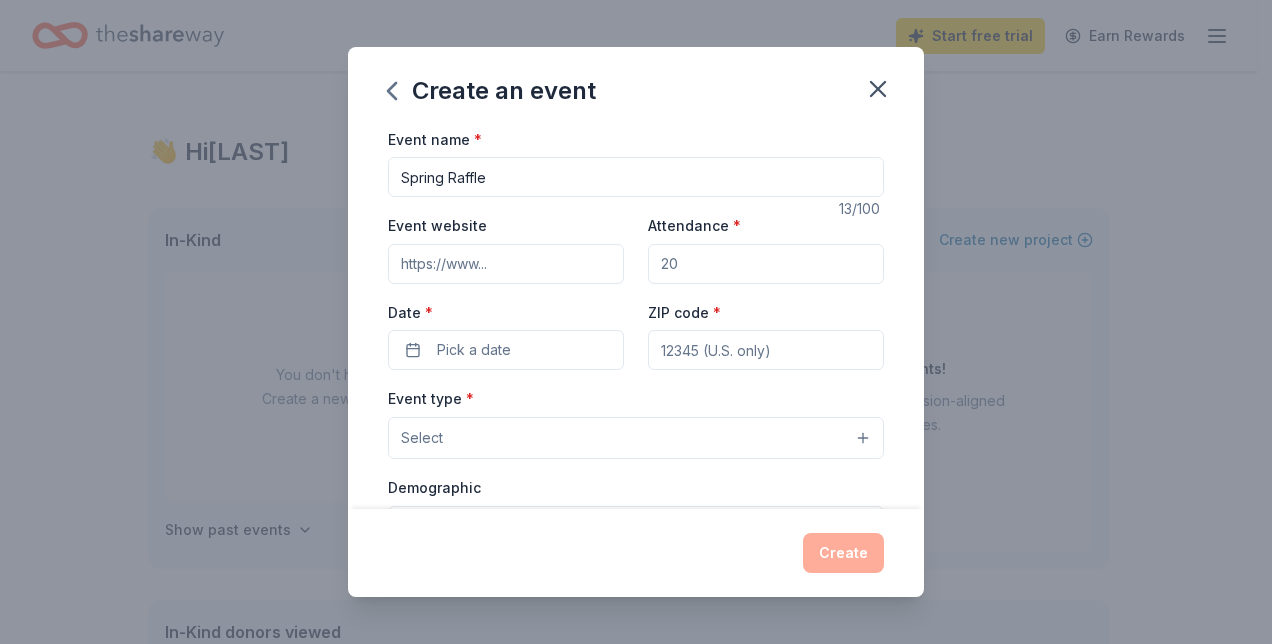 type on "Spring Raffle" 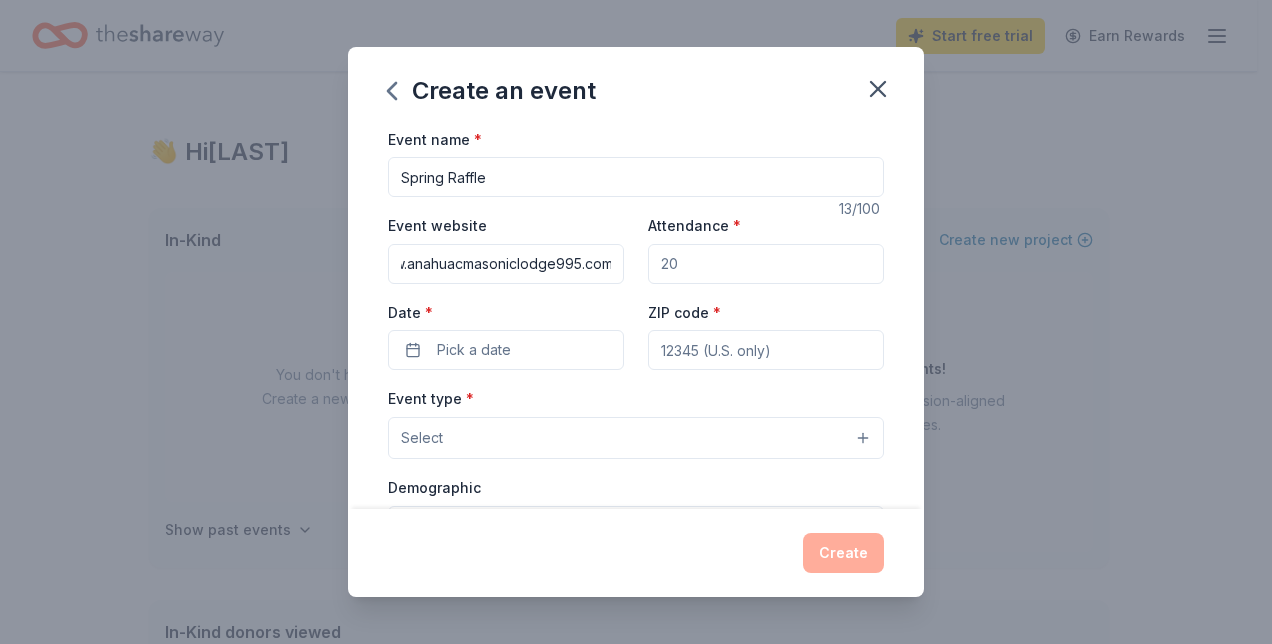 scroll, scrollTop: 0, scrollLeft: 41, axis: horizontal 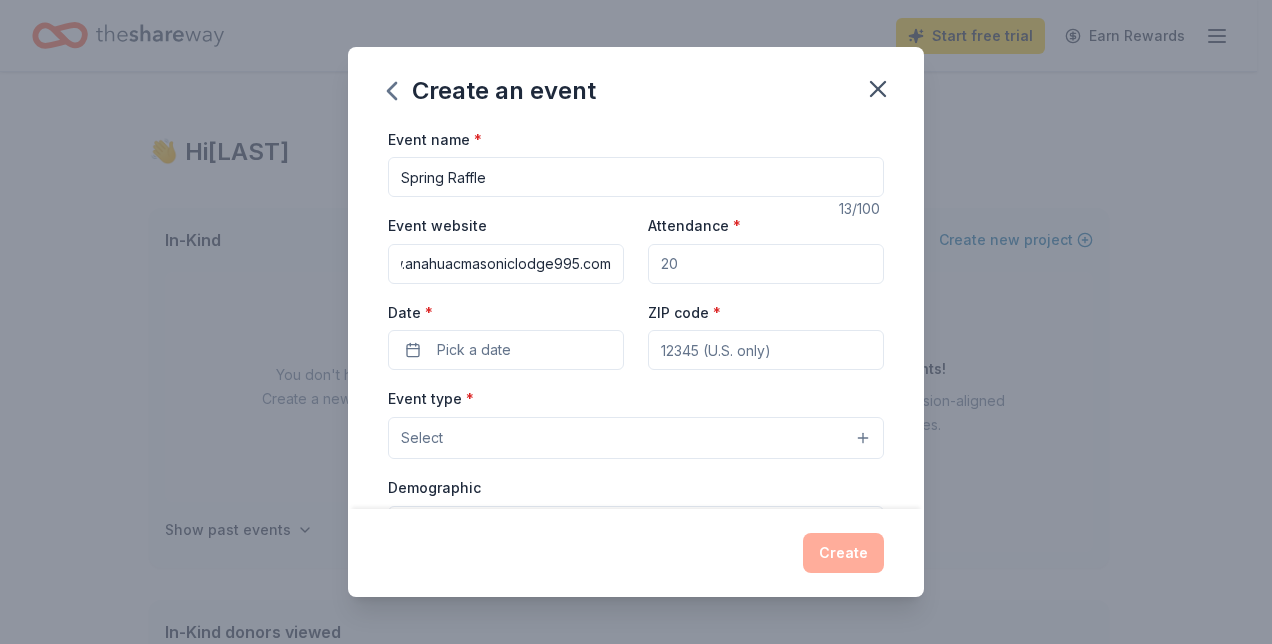 type on "www.anahuacmasoniclodge995.com" 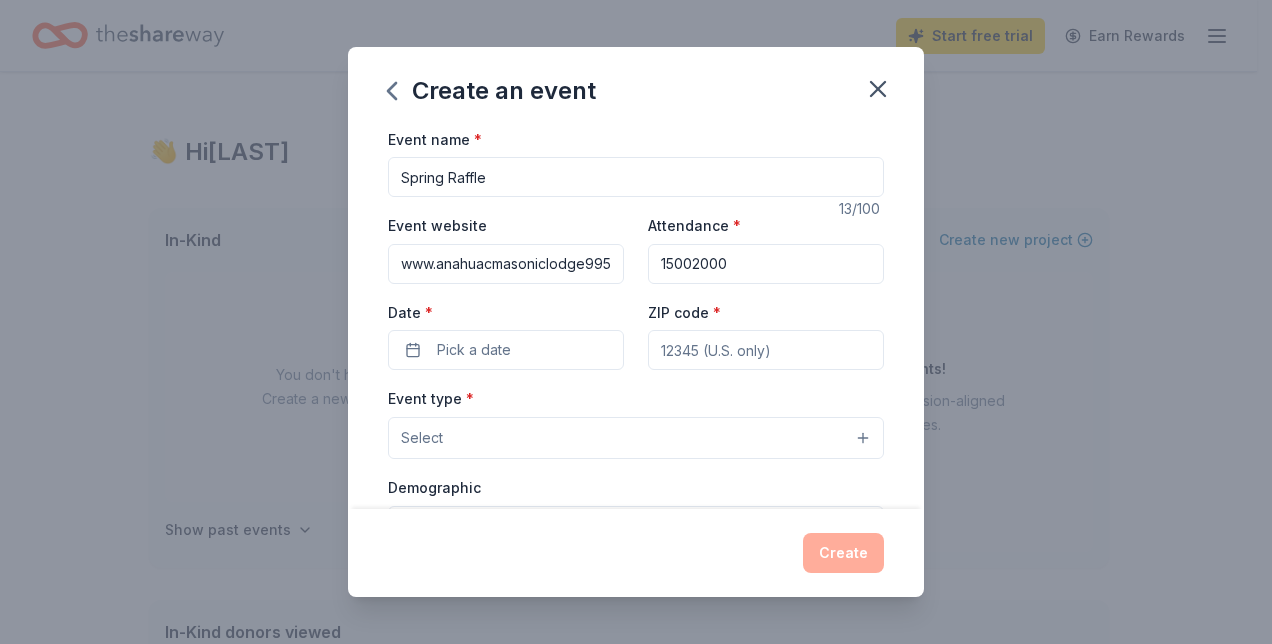 drag, startPoint x: 727, startPoint y: 265, endPoint x: 606, endPoint y: 256, distance: 121.33425 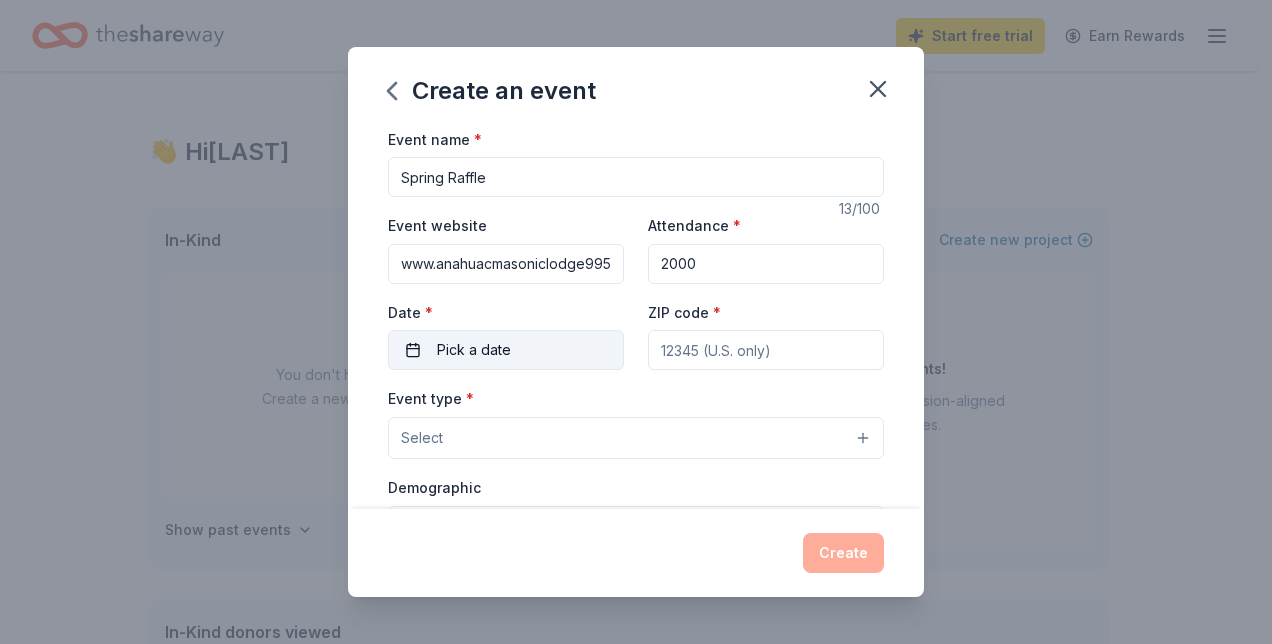 type on "2000" 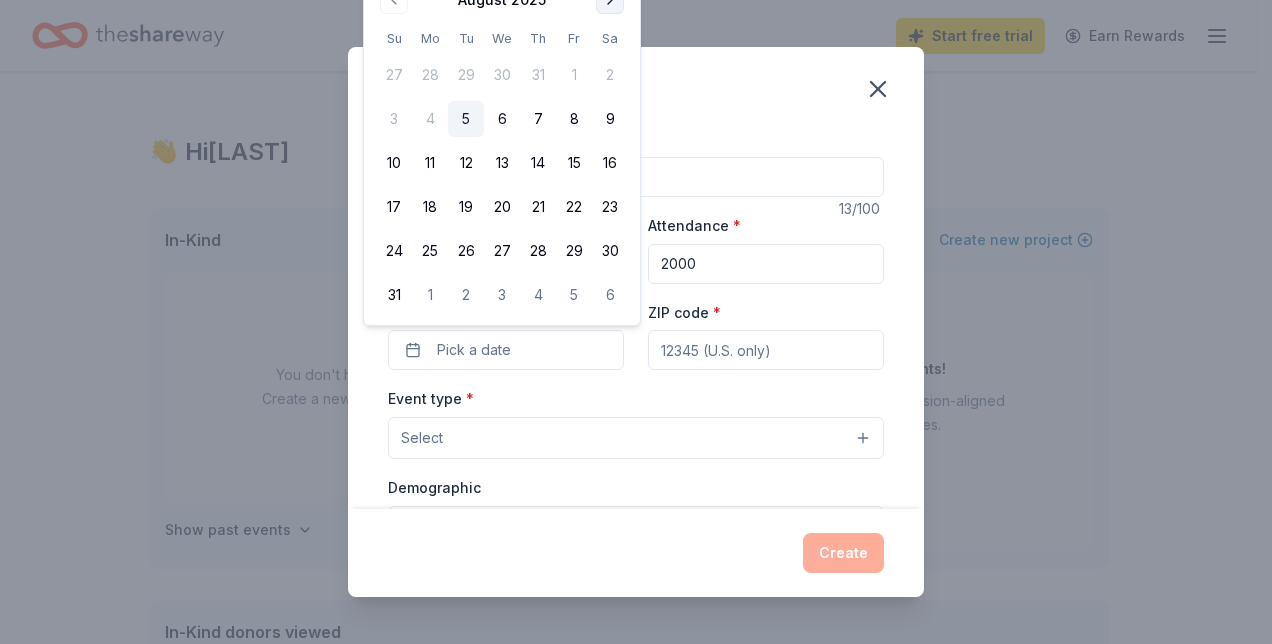 click at bounding box center [610, 0] 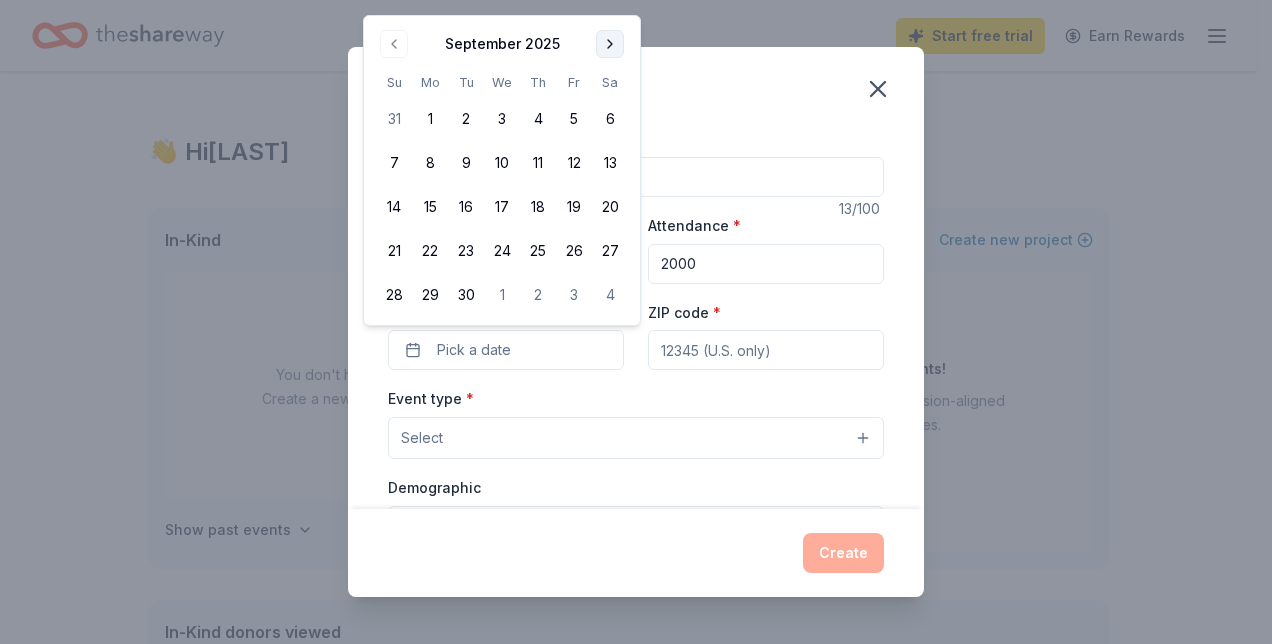 click on "Create an event Event name * Spring Raffle 13 /100 Event website www.anahuacmasoniclodge995.com Attendance * 2000 Date * Pick a date ZIP code * Event type * Select Demographic Select We use this information to help brands find events with their target demographic to sponsor their products. Mailing address Apt/unit Description What are you looking for? * Auction & raffle Meals Snacks Desserts Alcohol Beverages Send me reminders Email me reminders of donor application deadlines You will be resubscribed to donor application reminder emails Recurring event Create" at bounding box center [636, 322] 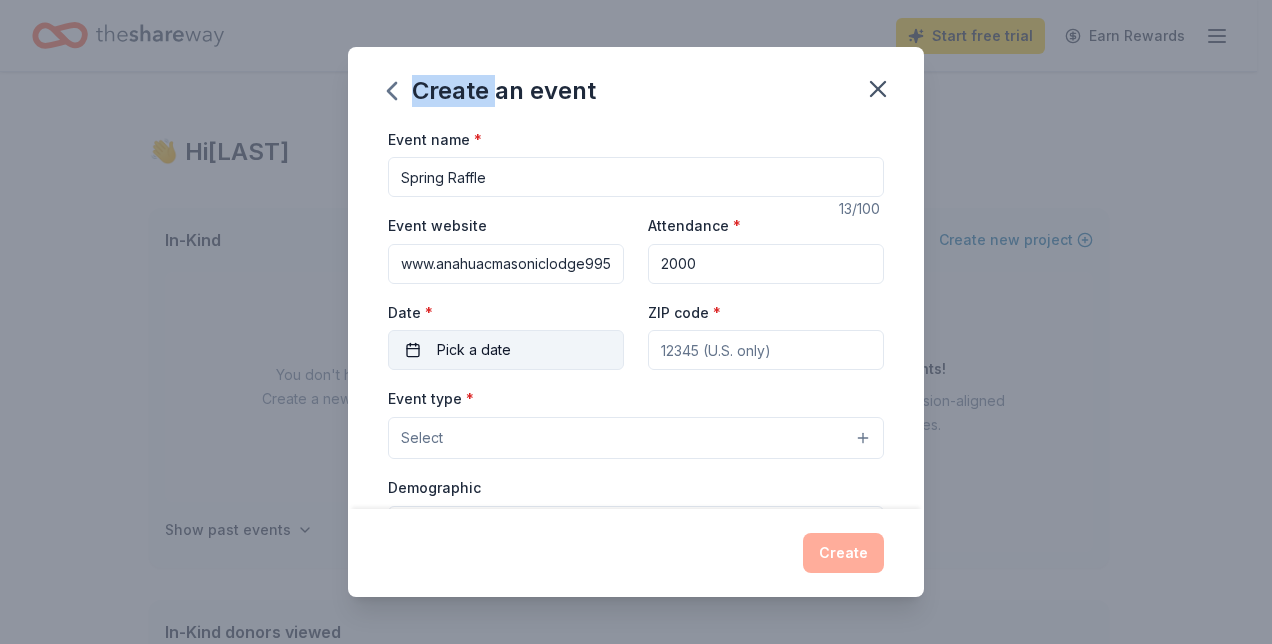 drag, startPoint x: 615, startPoint y: 8, endPoint x: 518, endPoint y: 347, distance: 352.60458 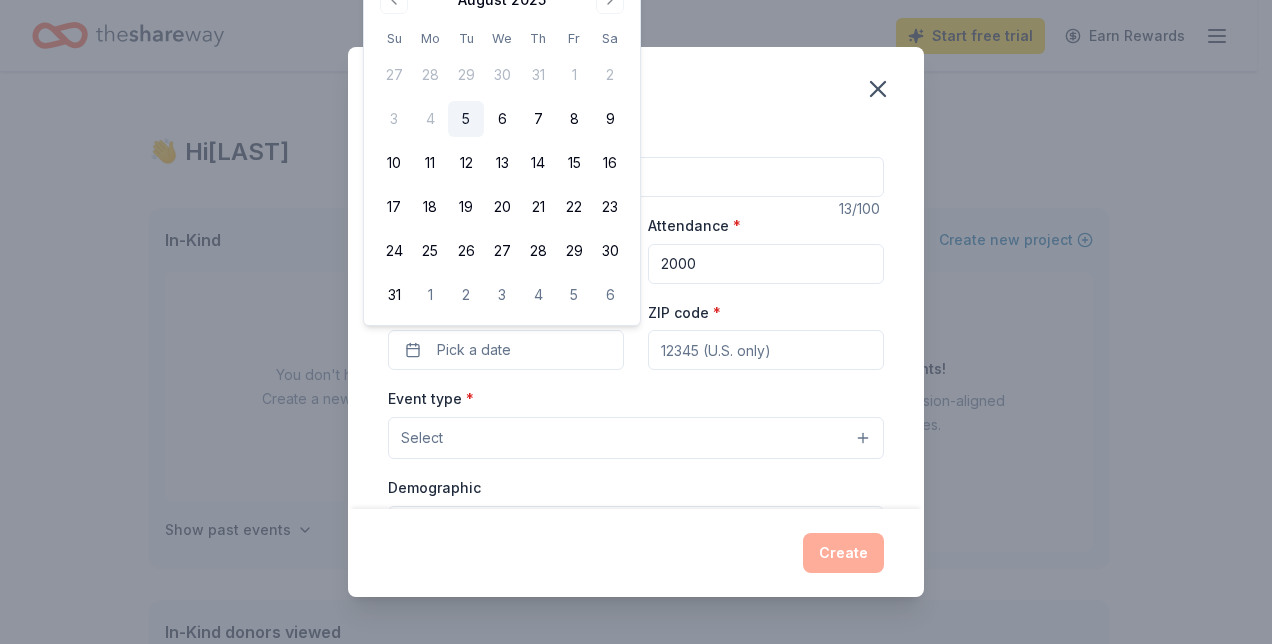 click at bounding box center [610, 0] 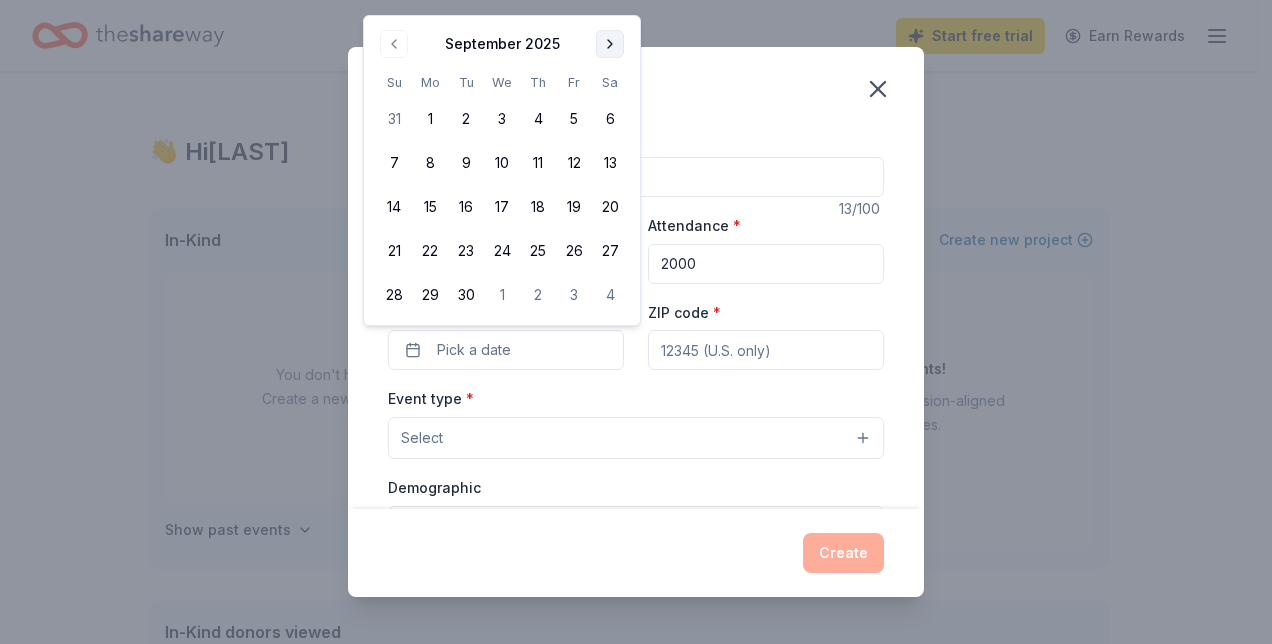 click at bounding box center (610, 44) 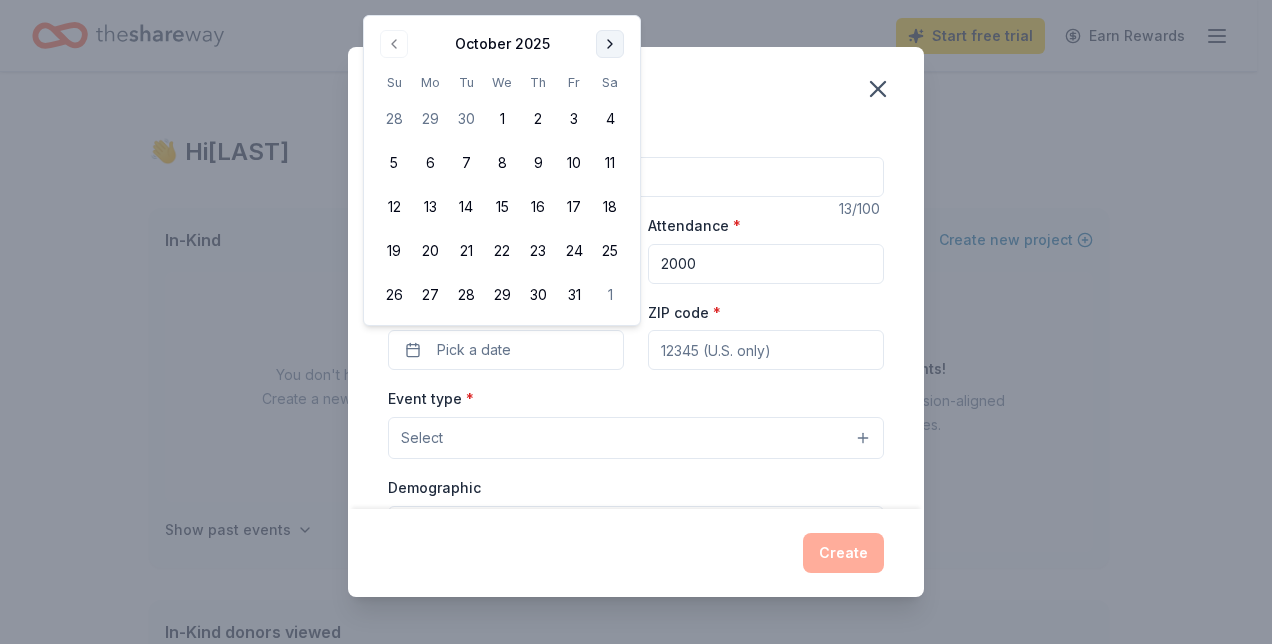 click at bounding box center [610, 44] 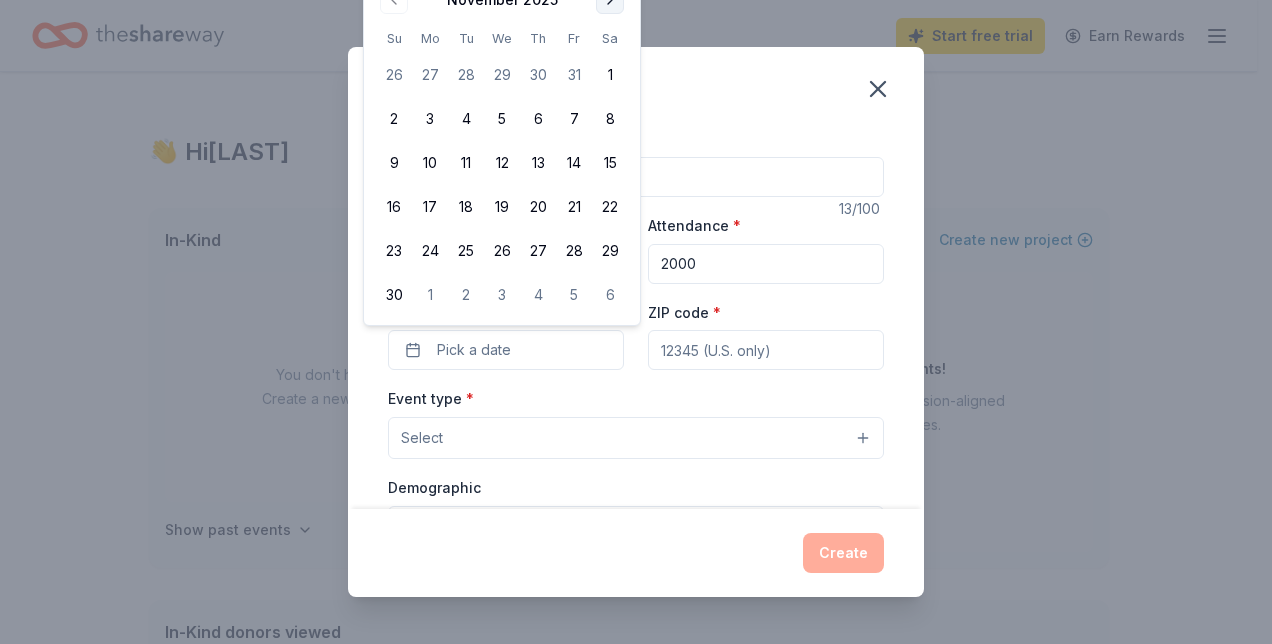click at bounding box center [610, 0] 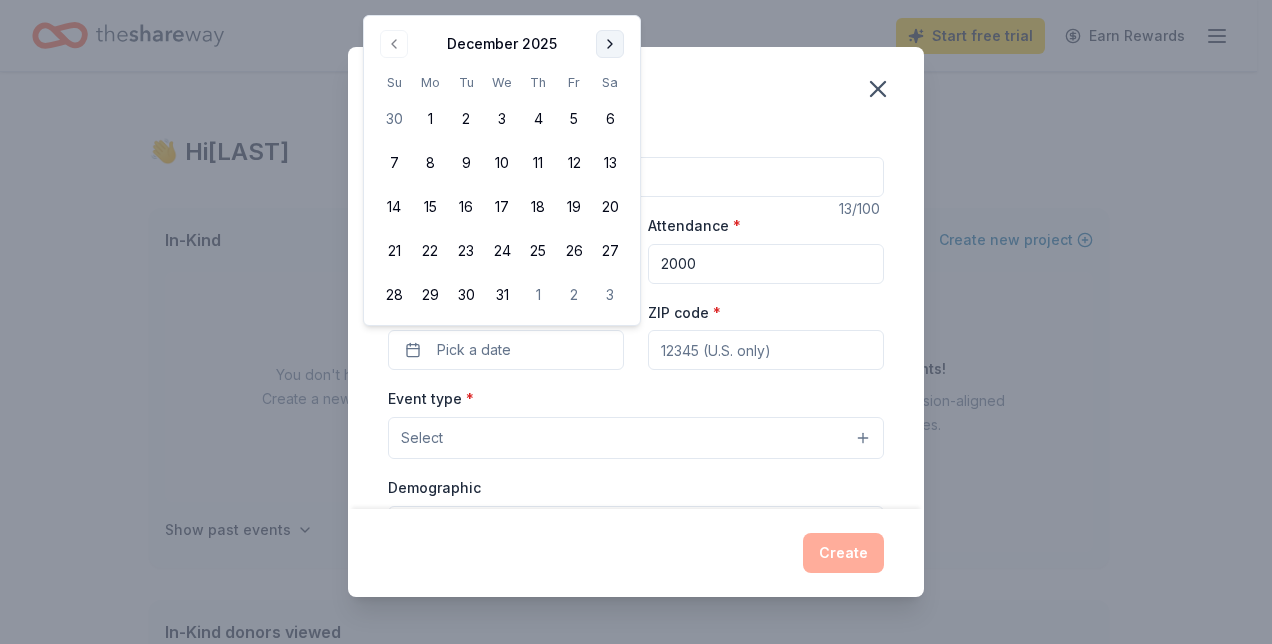click at bounding box center (610, 44) 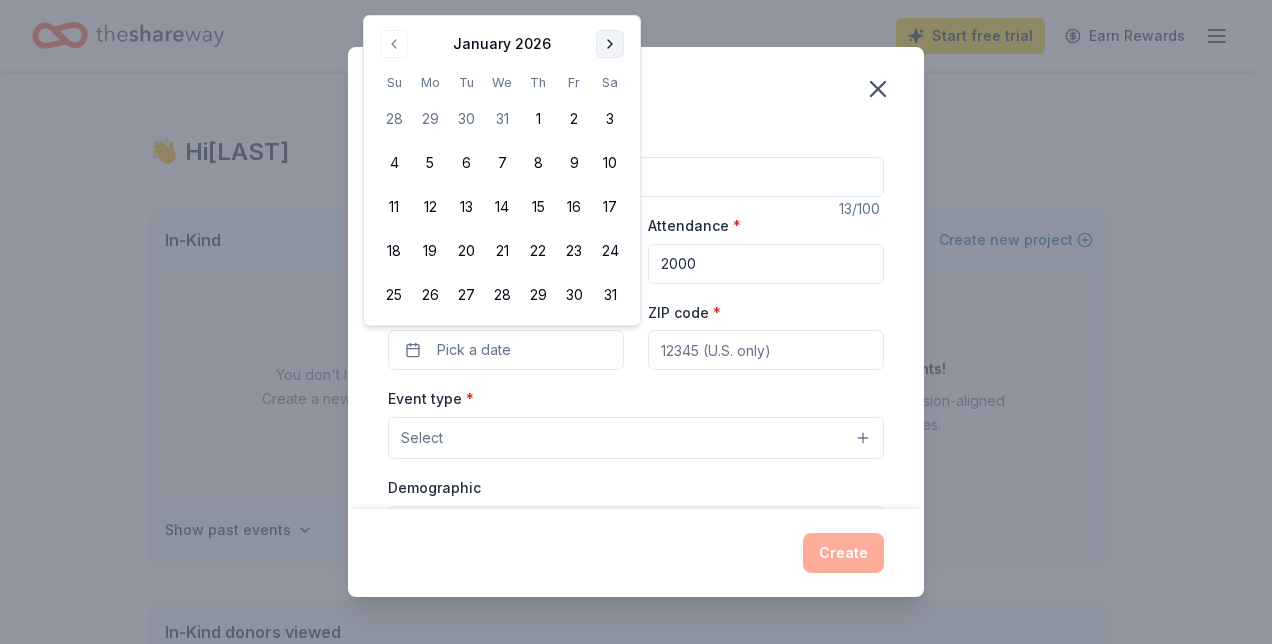 click at bounding box center [610, 44] 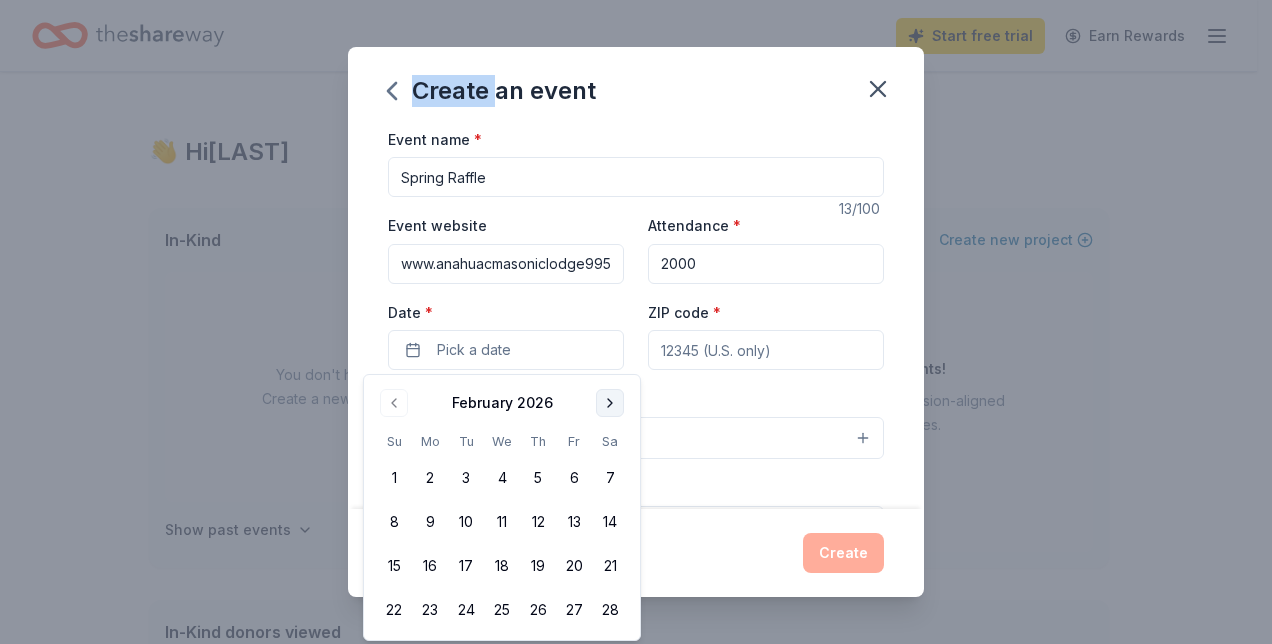 click at bounding box center (610, 403) 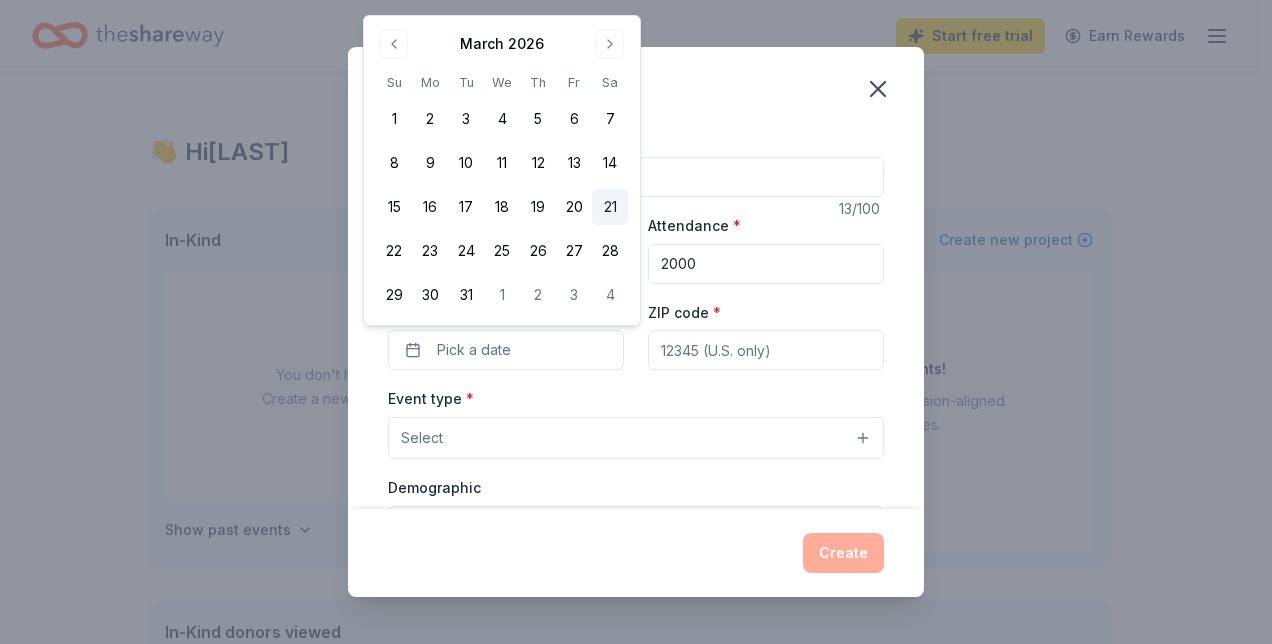 click on "21" at bounding box center (610, 207) 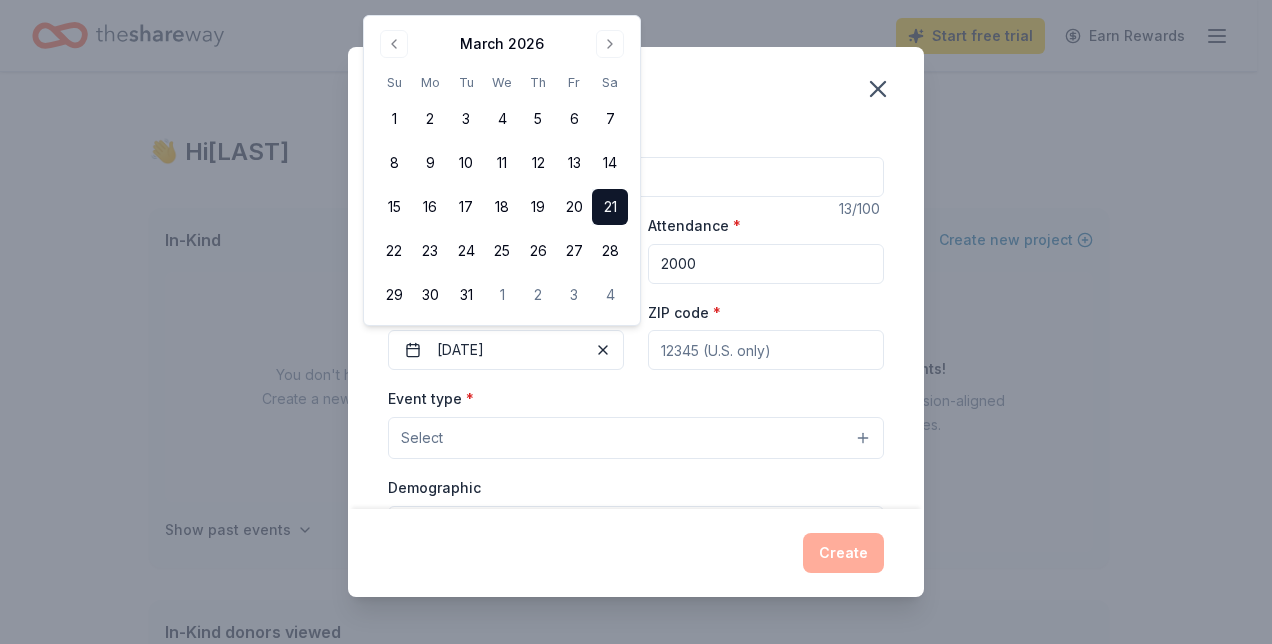 click on "ZIP code *" at bounding box center [766, 350] 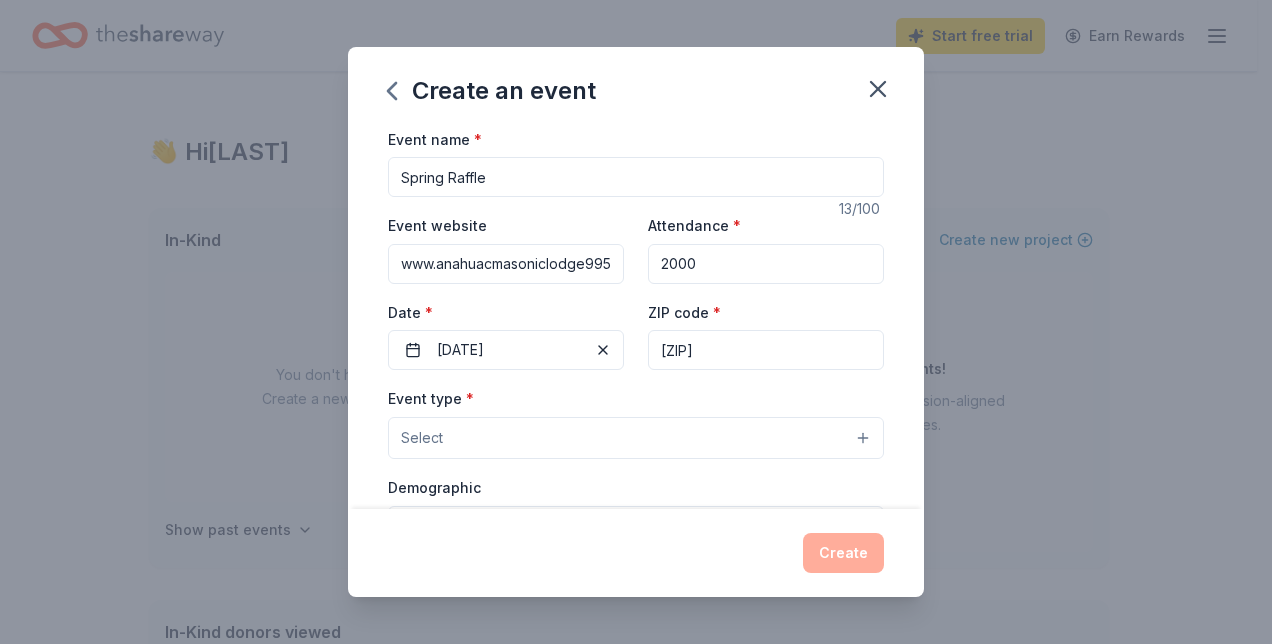 type on "[ZIP]" 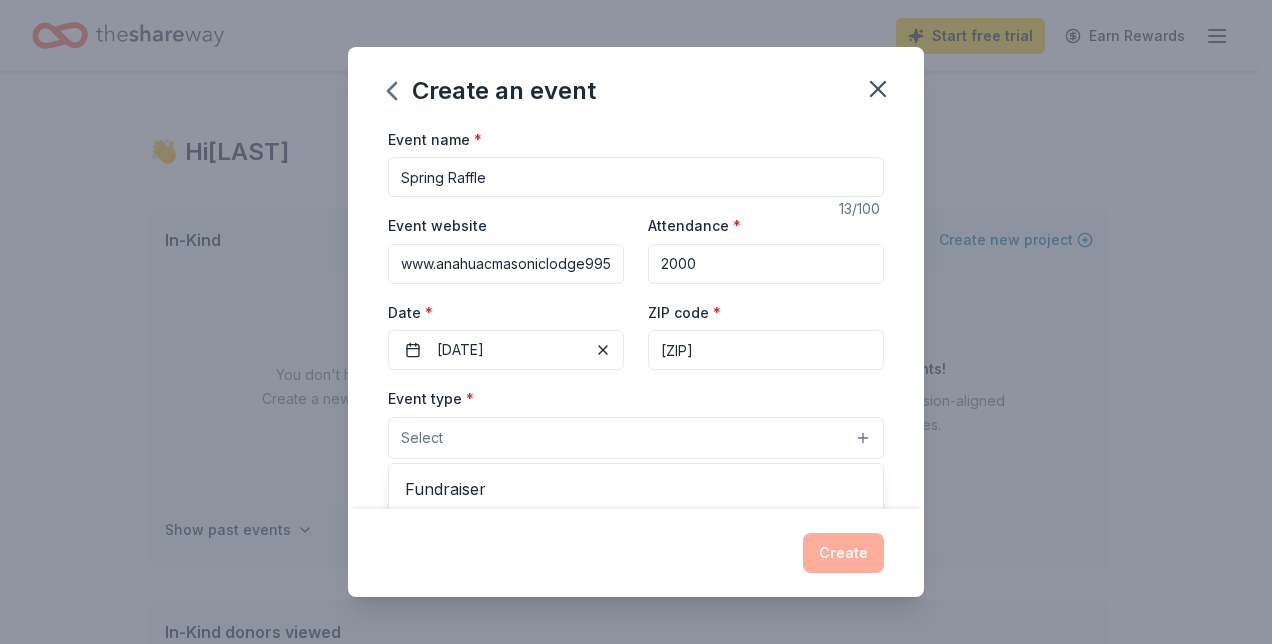 click on "Select" at bounding box center (636, 438) 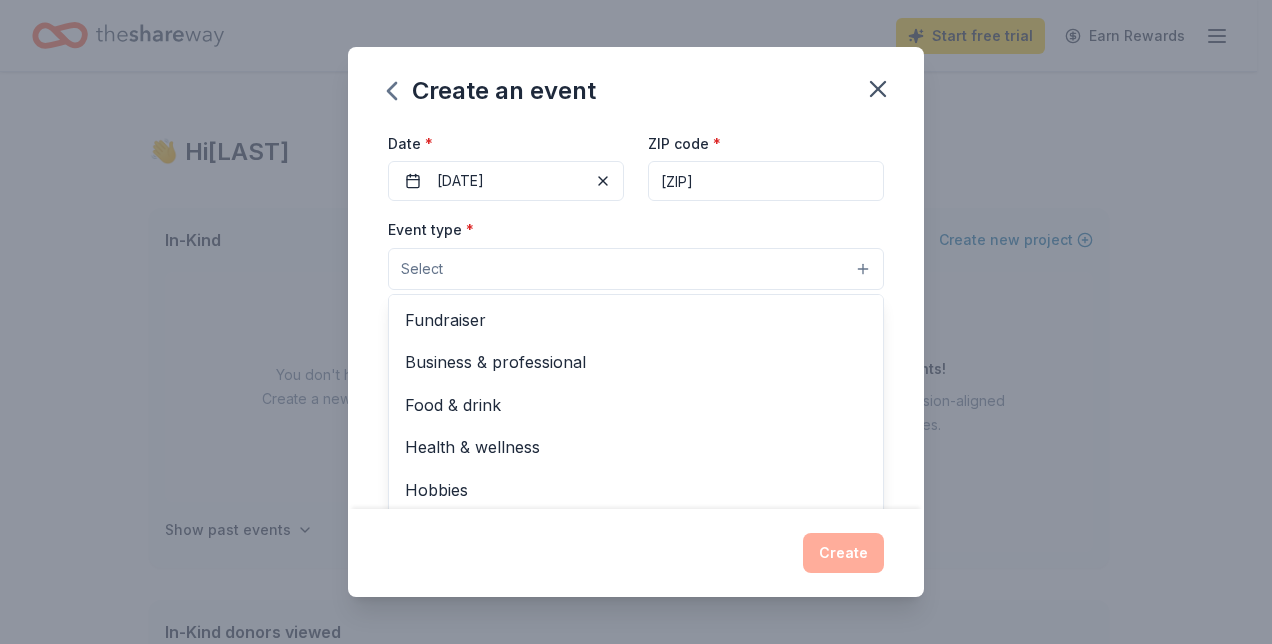 scroll, scrollTop: 300, scrollLeft: 0, axis: vertical 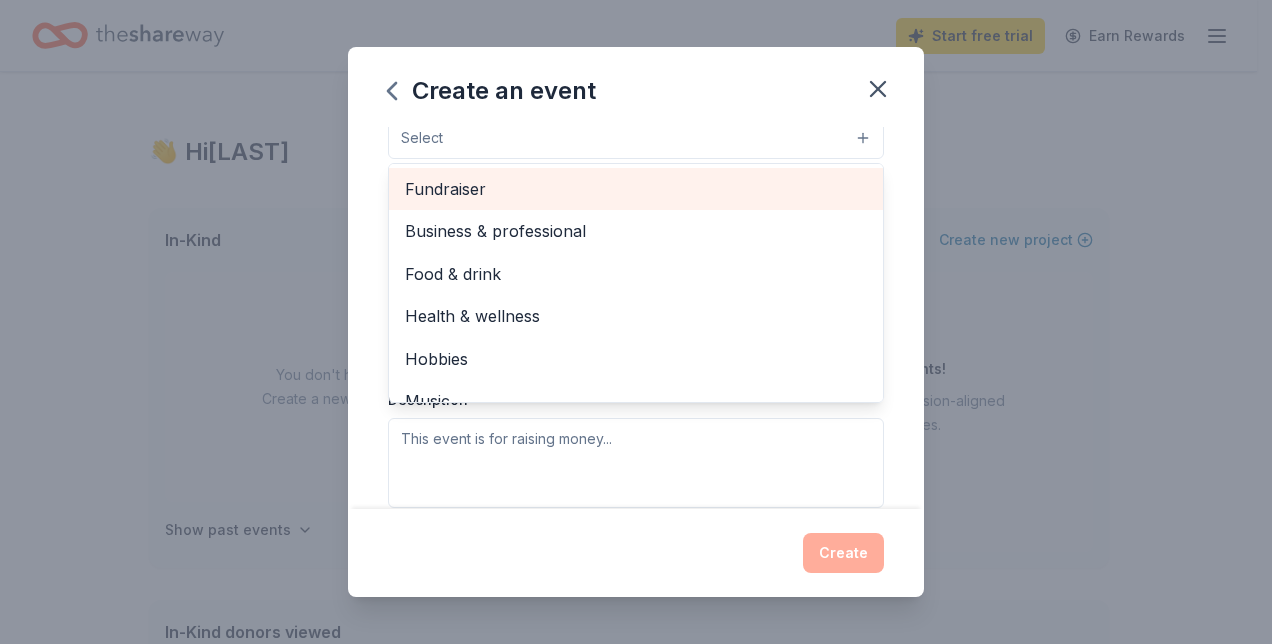 click on "Fundraiser" at bounding box center [636, 189] 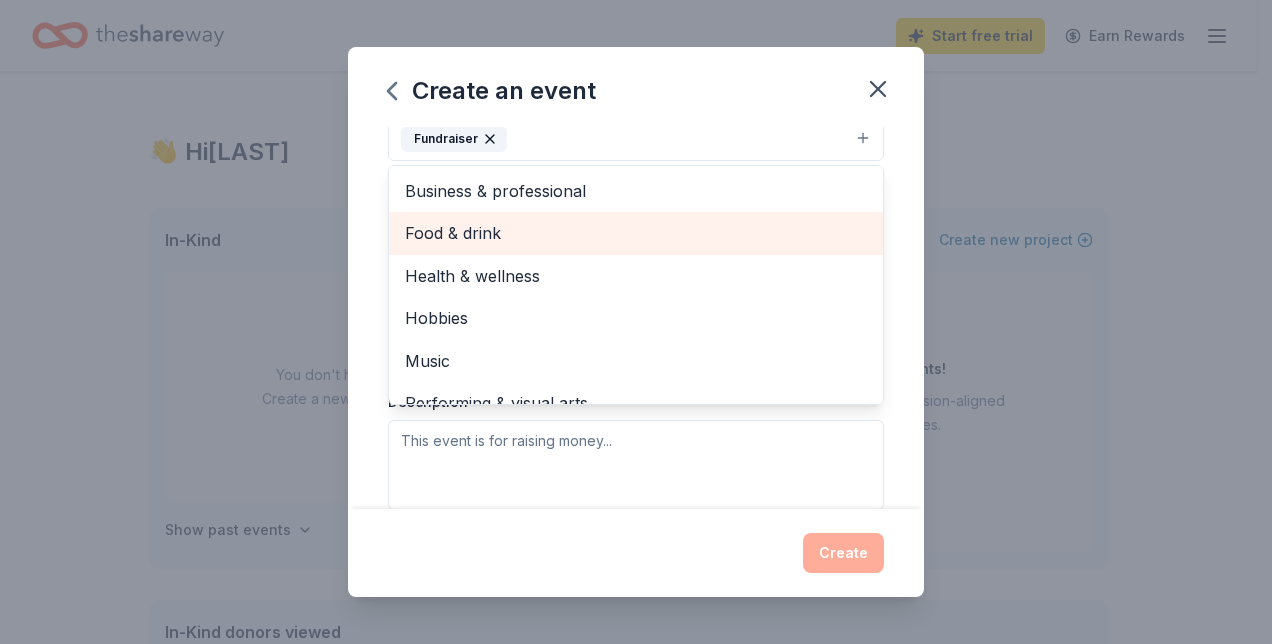 scroll, scrollTop: 24, scrollLeft: 0, axis: vertical 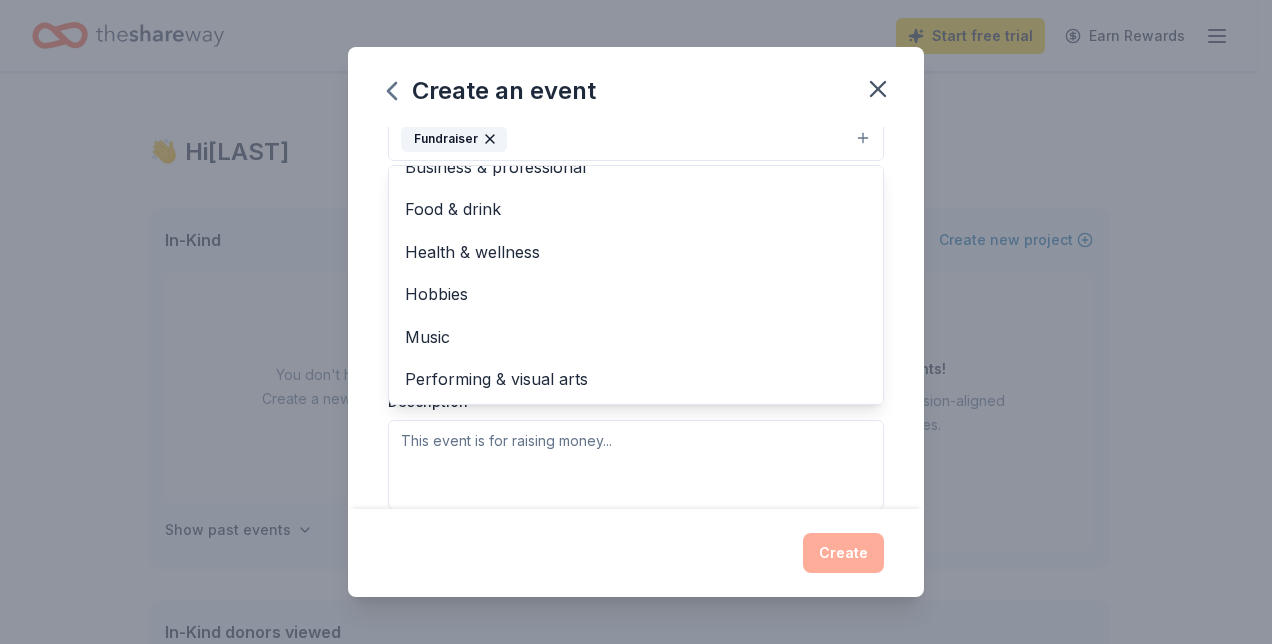 click on "Event name * Spring Raffle 13 /100 Event website www.anahuacmasoniclodge995.com Attendance * 2000 Date * 03/21/2026 ZIP code * 77514 Event type * Fundraiser Business & professional Food & drink Health & wellness Hobbies Music Performing & visual arts Demographic Select We use this information to help brands find events with their target demographic to sponsor their products. Mailing address Apt/unit Description What are you looking for? * Auction & raffle Meals Snacks Desserts Alcohol Beverages Send me reminders Email me reminders of donor application deadlines You will be resubscribed to donor application reminder emails Recurring event" at bounding box center (636, 318) 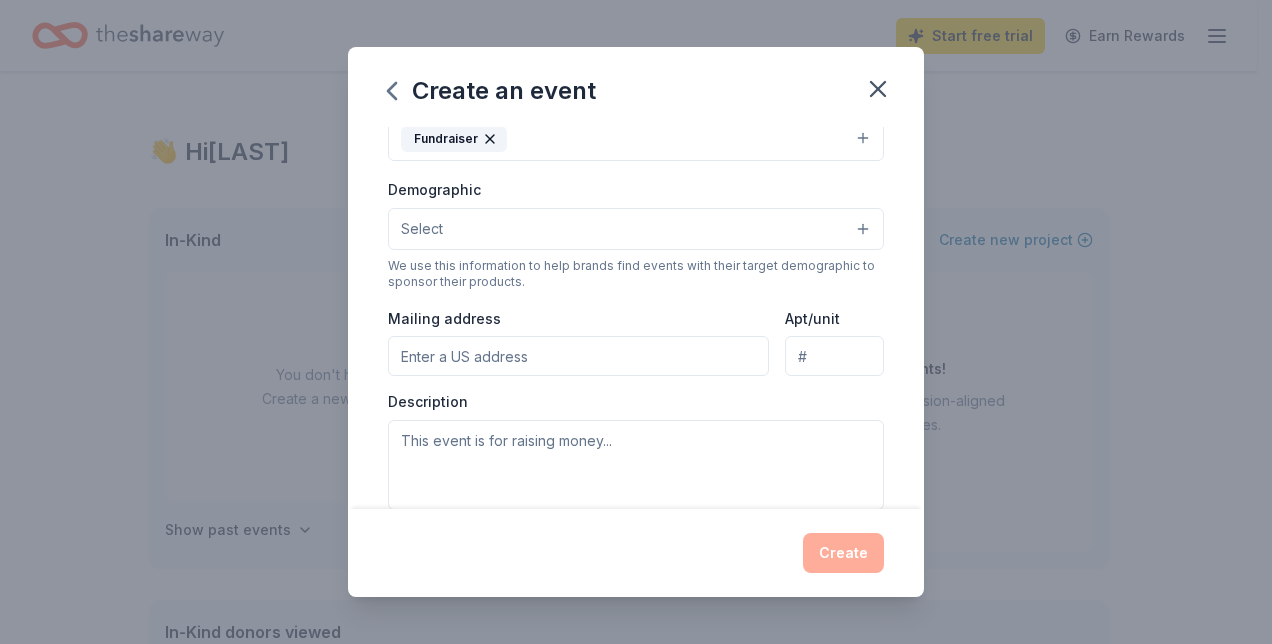 scroll, scrollTop: 290, scrollLeft: 0, axis: vertical 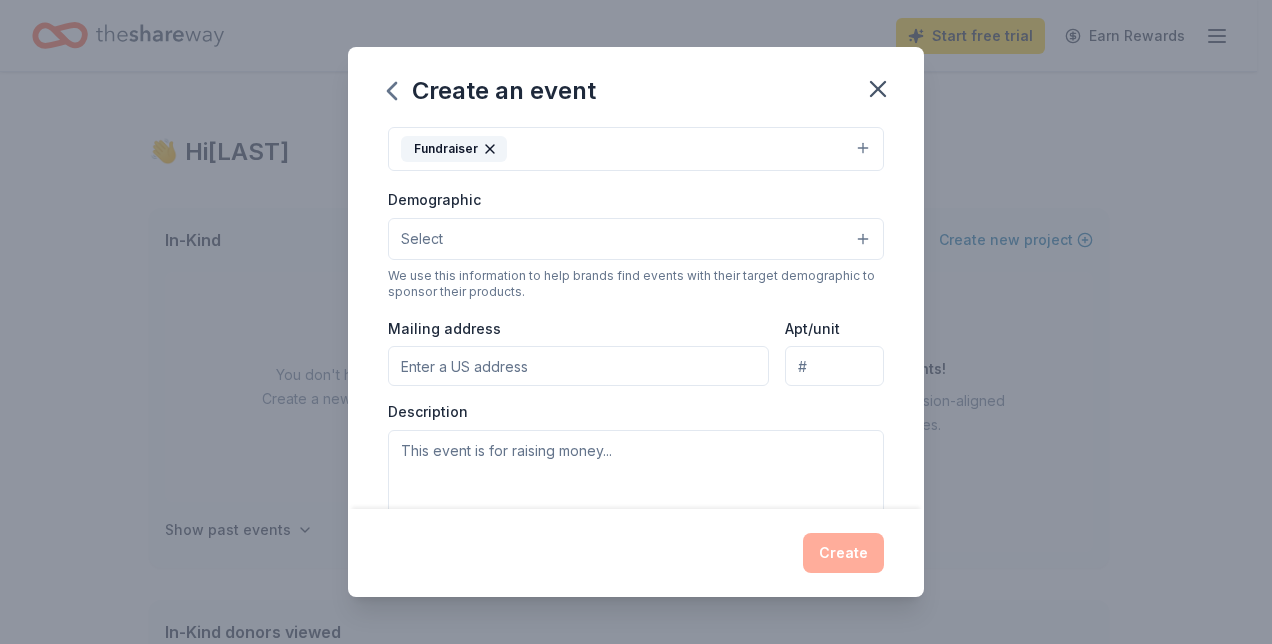 click on "Fundraiser" at bounding box center [636, 149] 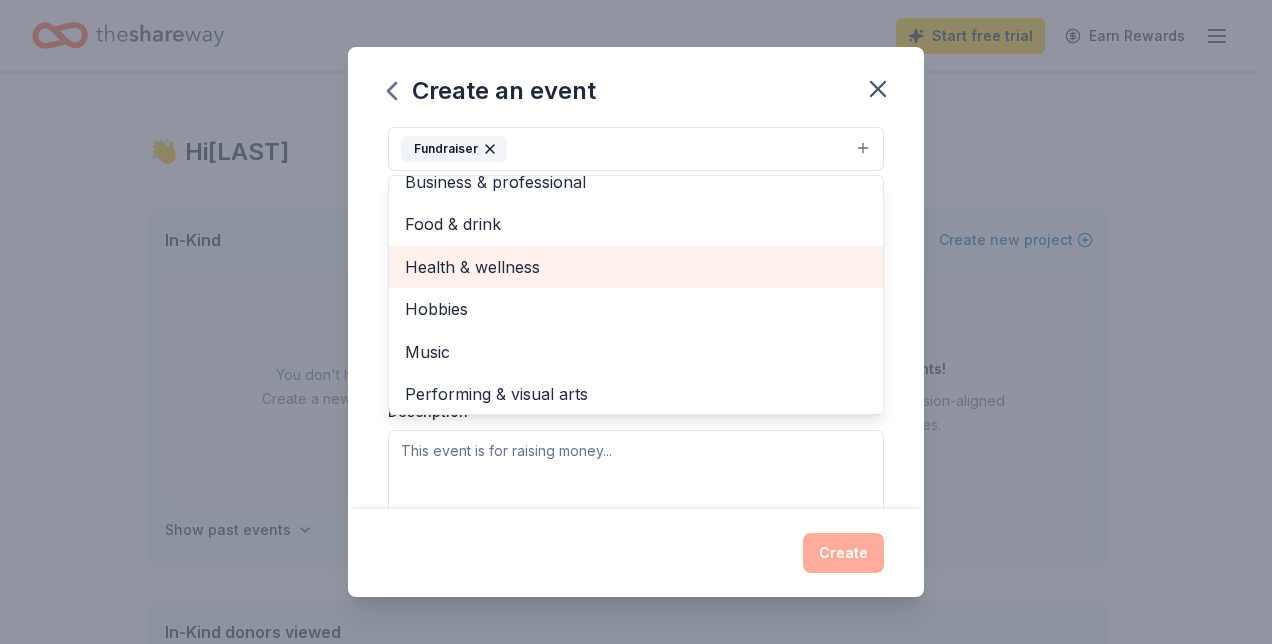 scroll, scrollTop: 24, scrollLeft: 0, axis: vertical 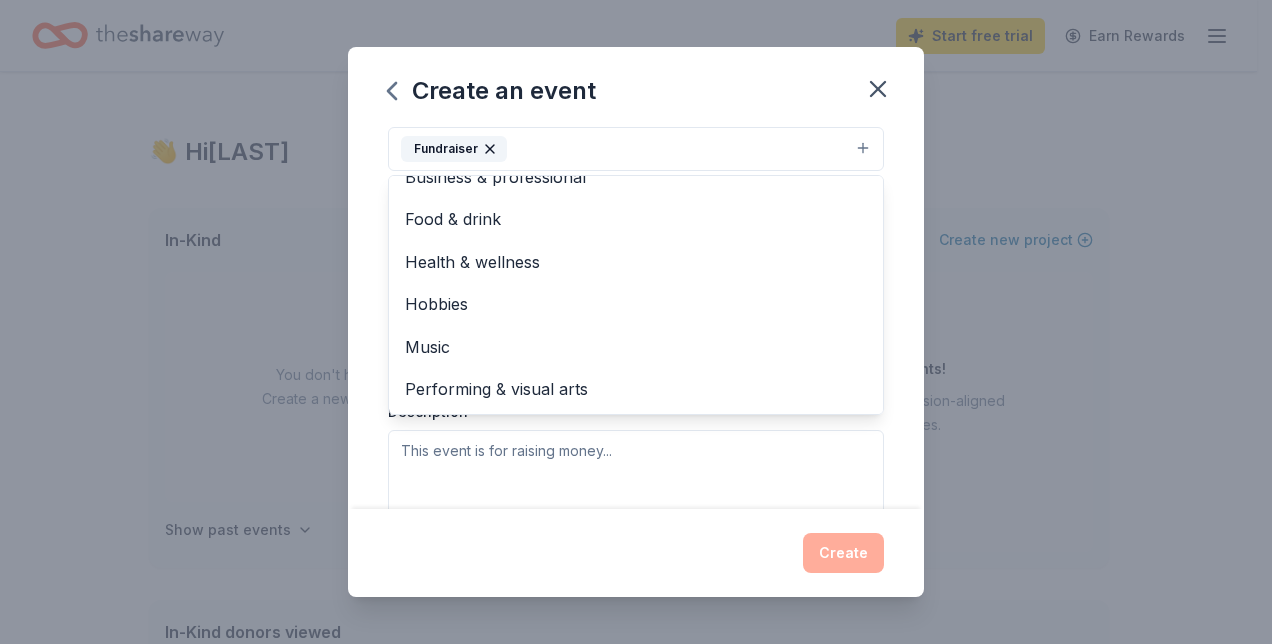 click on "Event name * Spring Raffle 13 /100 Event website www.anahuacmasoniclodge995.com Attendance * 2000 Date * 03/21/2026 ZIP code * 77514 Event type * Fundraiser Business & professional Food & drink Health & wellness Hobbies Music Performing & visual arts Demographic Select We use this information to help brands find events with their target demographic to sponsor their products. Mailing address Apt/unit Description What are you looking for? * Auction & raffle Meals Snacks Desserts Alcohol Beverages Send me reminders Email me reminders of donor application deadlines You will be resubscribed to donor application reminder emails Recurring event" at bounding box center [636, 318] 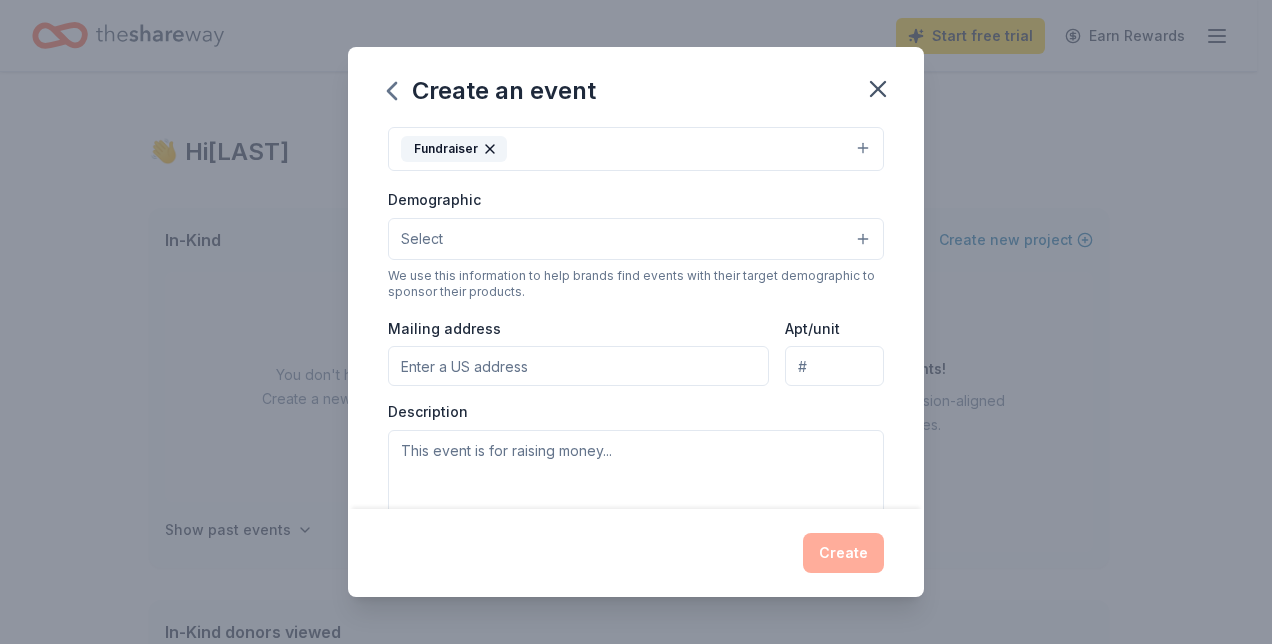 click on "Select" at bounding box center (636, 239) 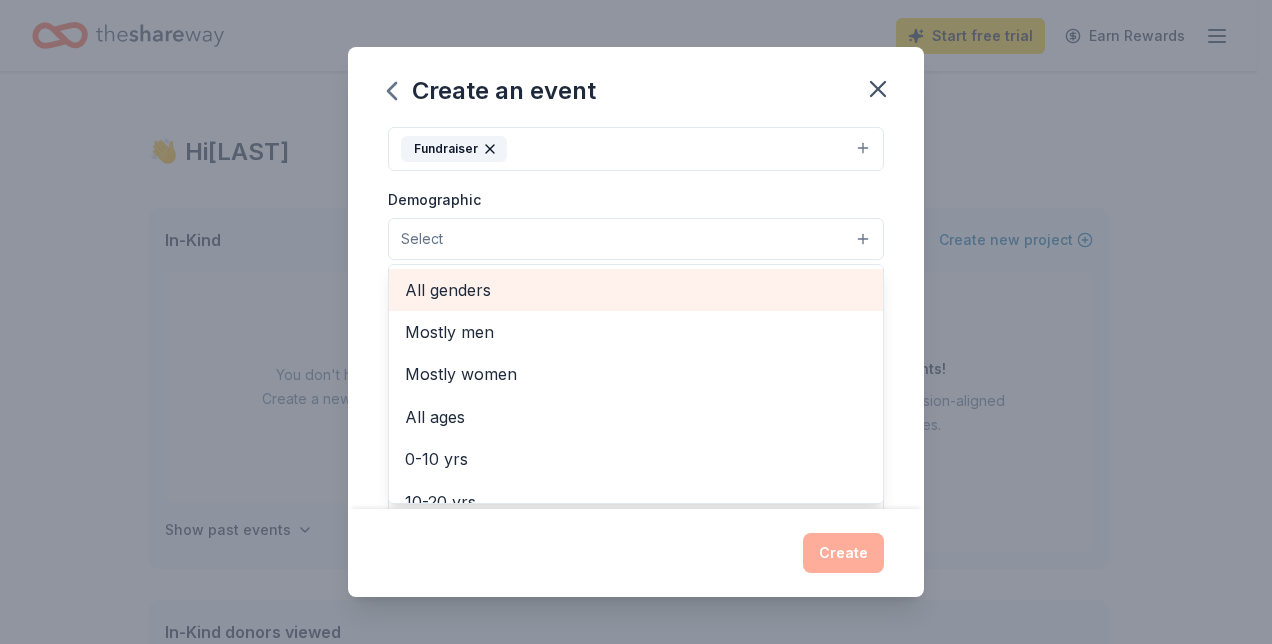 click on "All genders" at bounding box center [636, 290] 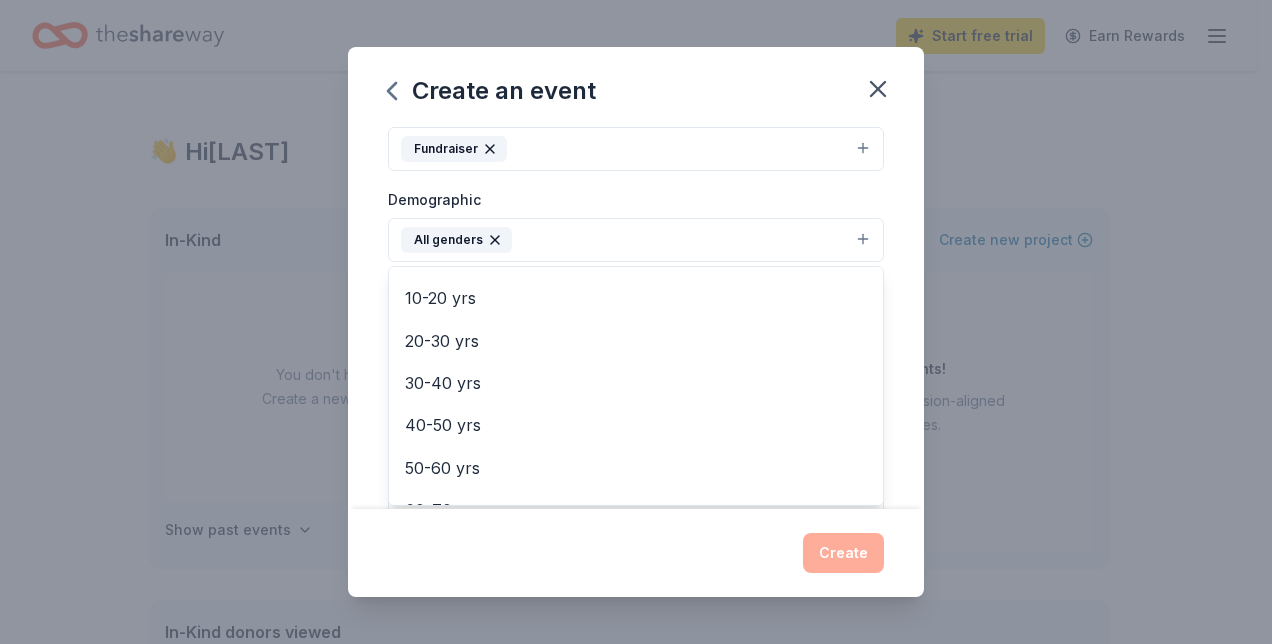scroll, scrollTop: 200, scrollLeft: 0, axis: vertical 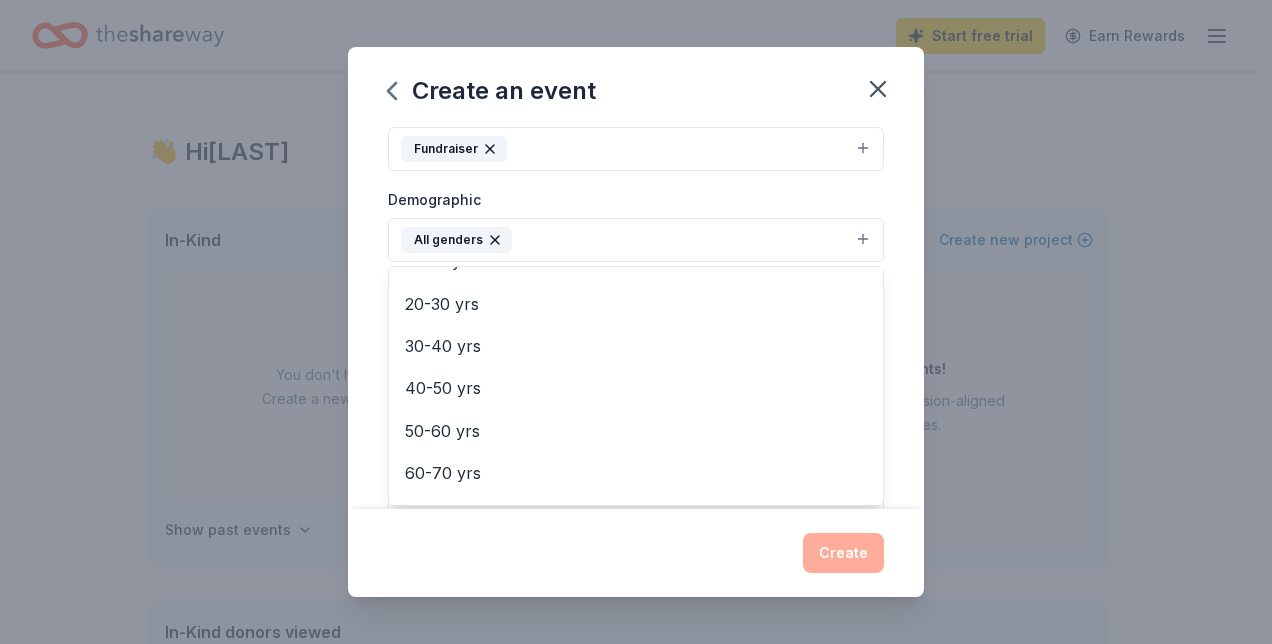 click on "Event name * Spring Raffle 13 /100 Event website www.anahuacmasoniclodge995.com Attendance * 2000 Date * 03/21/2026 ZIP code * 77514 Event type * Fundraiser Demographic All genders Mostly men Mostly women All ages 0-10 yrs 10-20 yrs 20-30 yrs 30-40 yrs 40-50 yrs 50-60 yrs 60-70 yrs 70-80 yrs 80+ yrs We use this information to help brands find events with their target demographic to sponsor their products. Mailing address Apt/unit Description What are you looking for? * Auction & raffle Meals Snacks Desserts Alcohol Beverages Send me reminders Email me reminders of donor application deadlines You will be resubscribed to donor application reminder emails Recurring event" at bounding box center [636, 318] 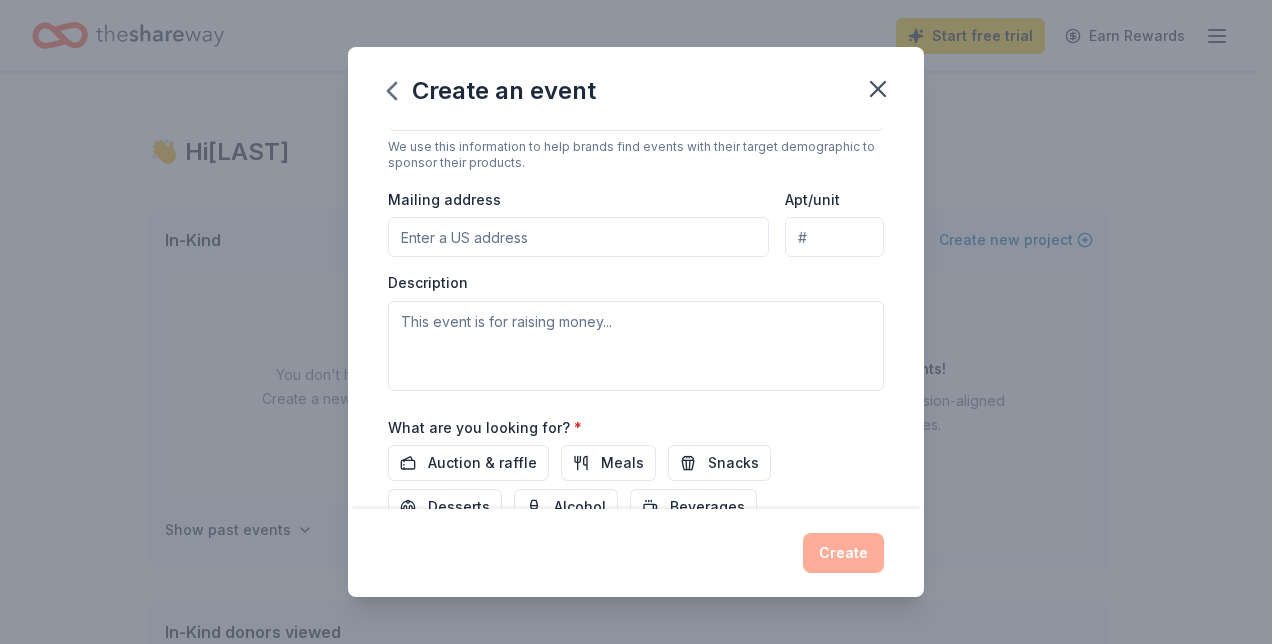 scroll, scrollTop: 390, scrollLeft: 0, axis: vertical 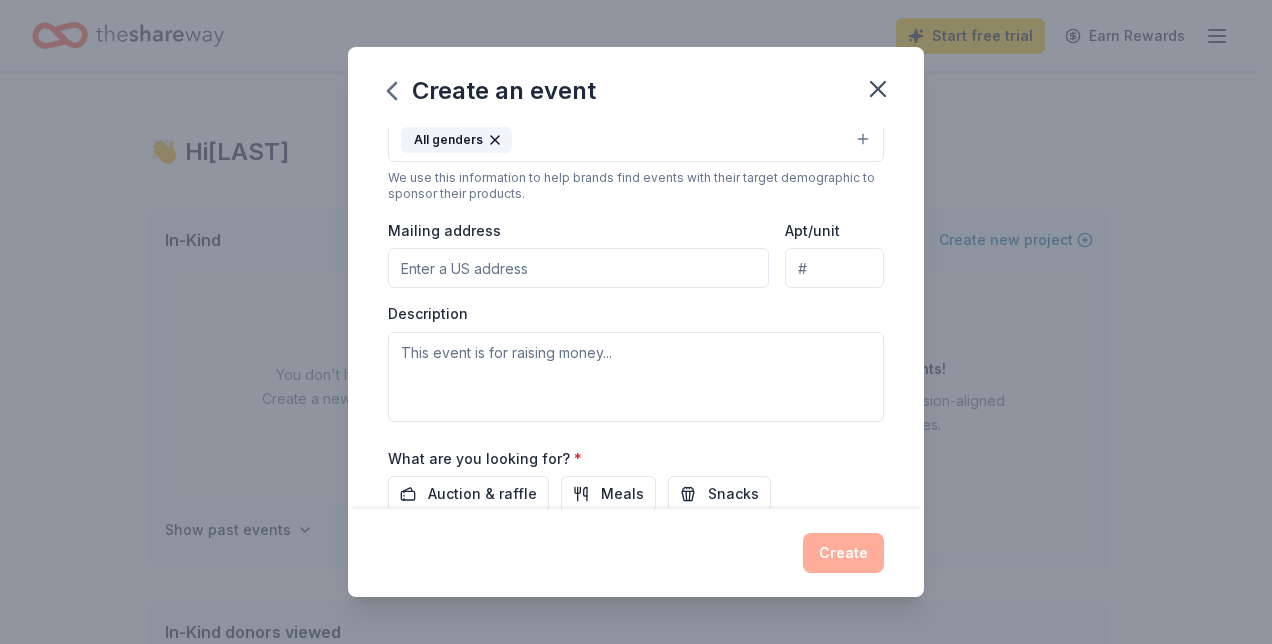 click on "Mailing address" at bounding box center (578, 268) 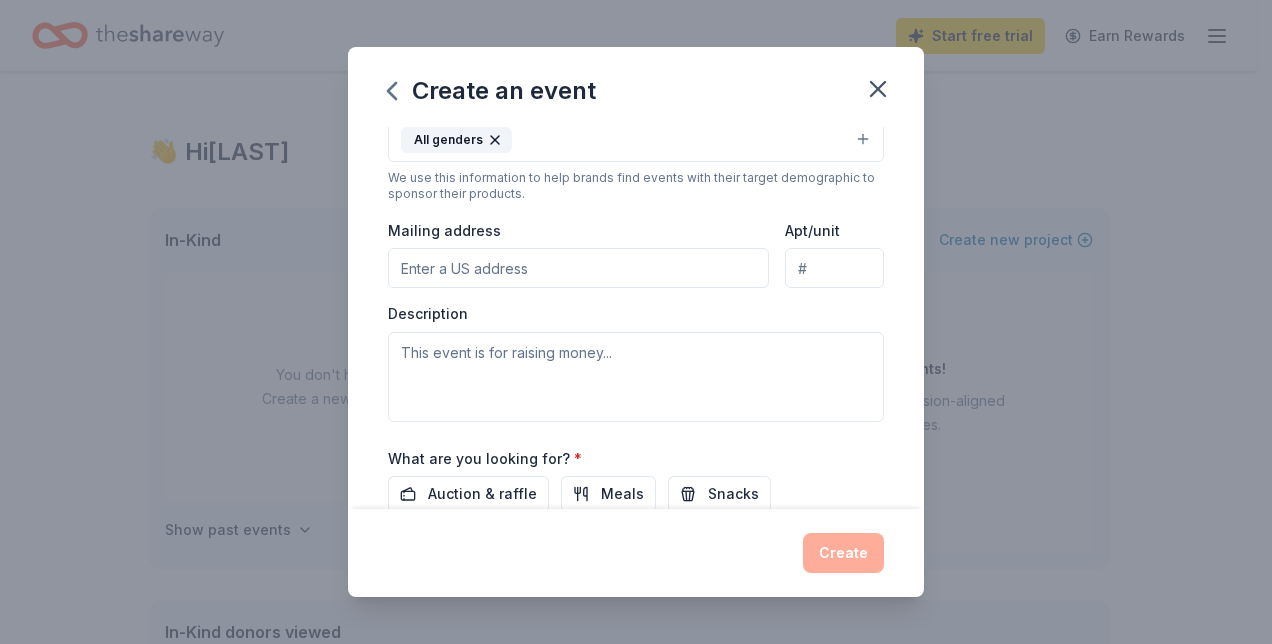 type on "[NUMBER] [STREET]" 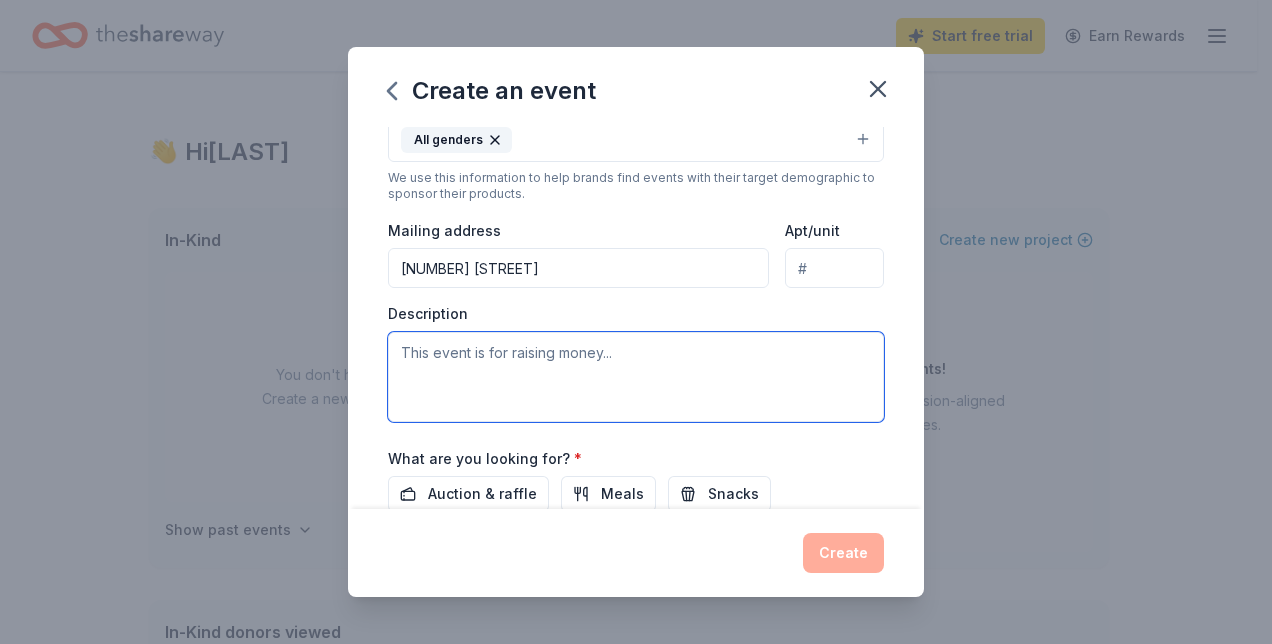 click at bounding box center (636, 377) 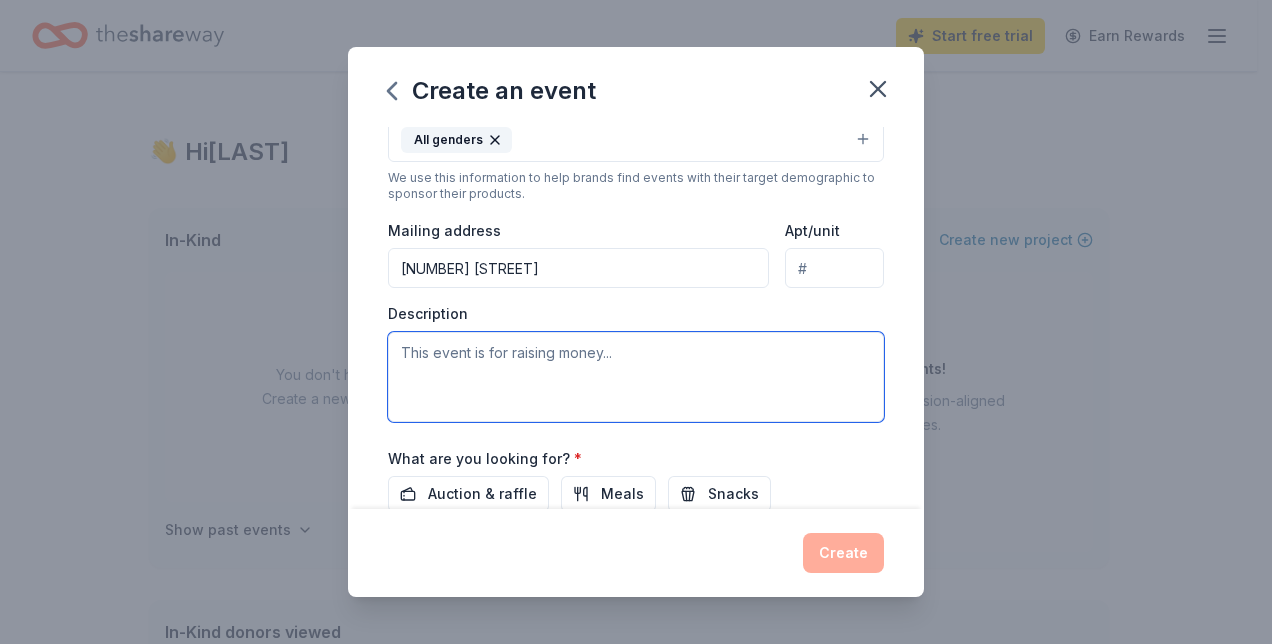 paste on "Anahuac Masonic Lodge No. 995 proudly supports education by awarding four $1,000 scholarships each year to graduating seniors from Anahuac High School. These scholarships help deserving students pursue higher education and invest in the future of our community.
To continue this important work, we are seeking donated items or services for our upcoming Scholarship Raffle Fundraiser. All proceeds go directly to funding our scholarship program. Every donation, big or small, makes a meaningful difference and helps us honor our commitment to supporting youth achievement and academic excellence.
We sincerely appreciate your consideration and support." 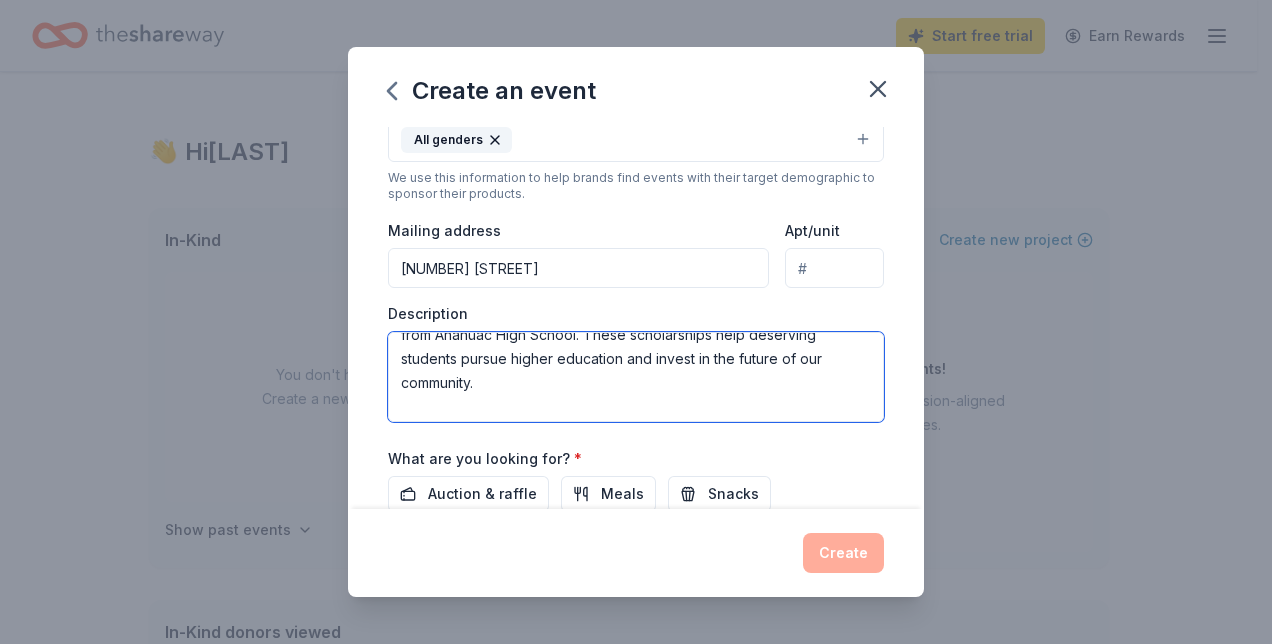 scroll, scrollTop: 264, scrollLeft: 0, axis: vertical 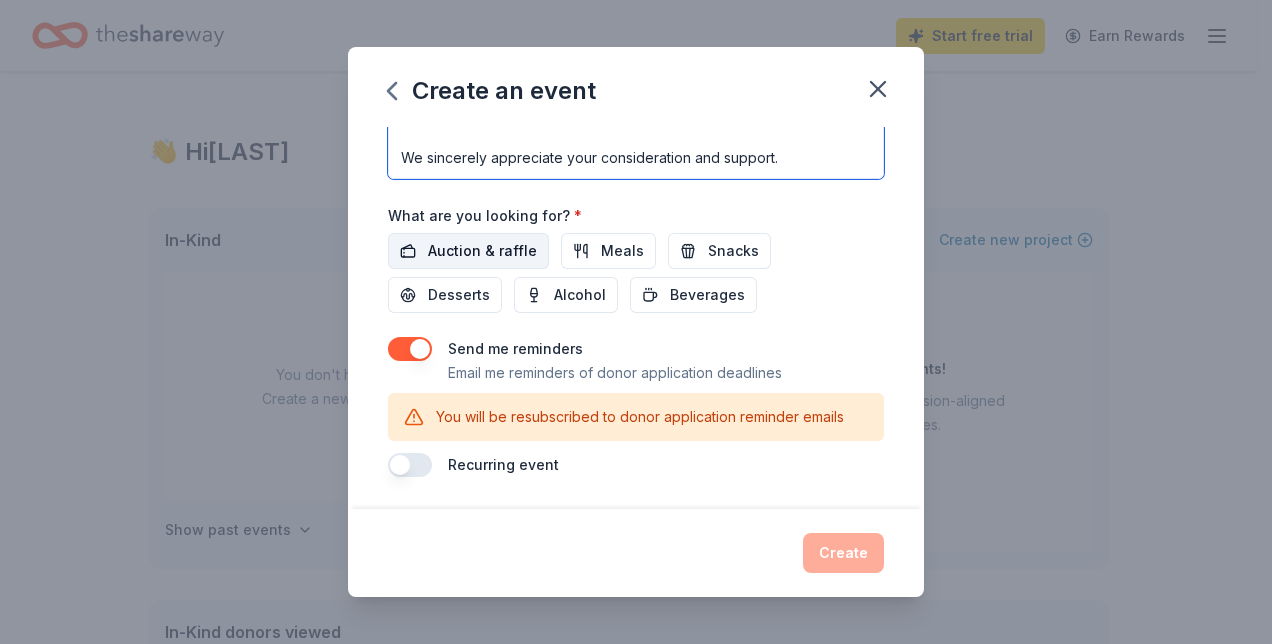 type on "Anahuac Masonic Lodge No. 995 proudly supports education by awarding four $1,000 scholarships each year to graduating seniors from Anahuac High School. These scholarships help deserving students pursue higher education and invest in the future of our community.
To continue this important work, we are seeking donated items or services for our upcoming Scholarship Raffle Fundraiser. All proceeds go directly to funding our scholarship program. Every donation, big or small, makes a meaningful difference and helps us honor our commitment to supporting youth achievement and academic excellence.
We sincerely appreciate your consideration and support." 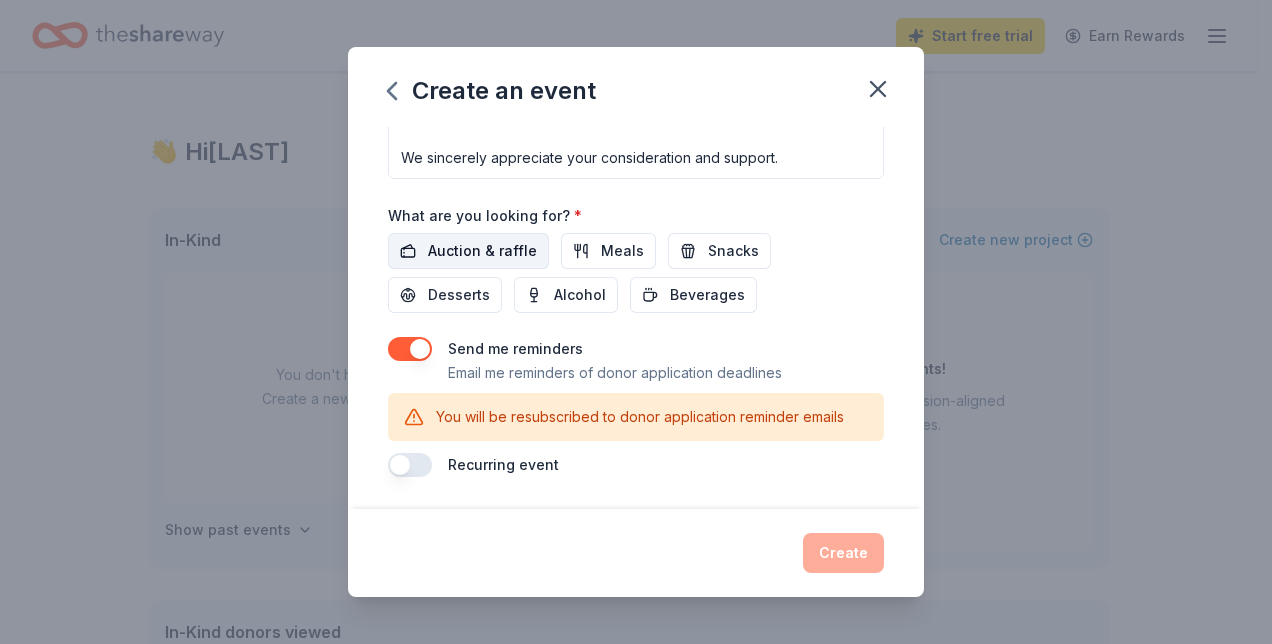 click on "Auction & raffle" at bounding box center [482, 251] 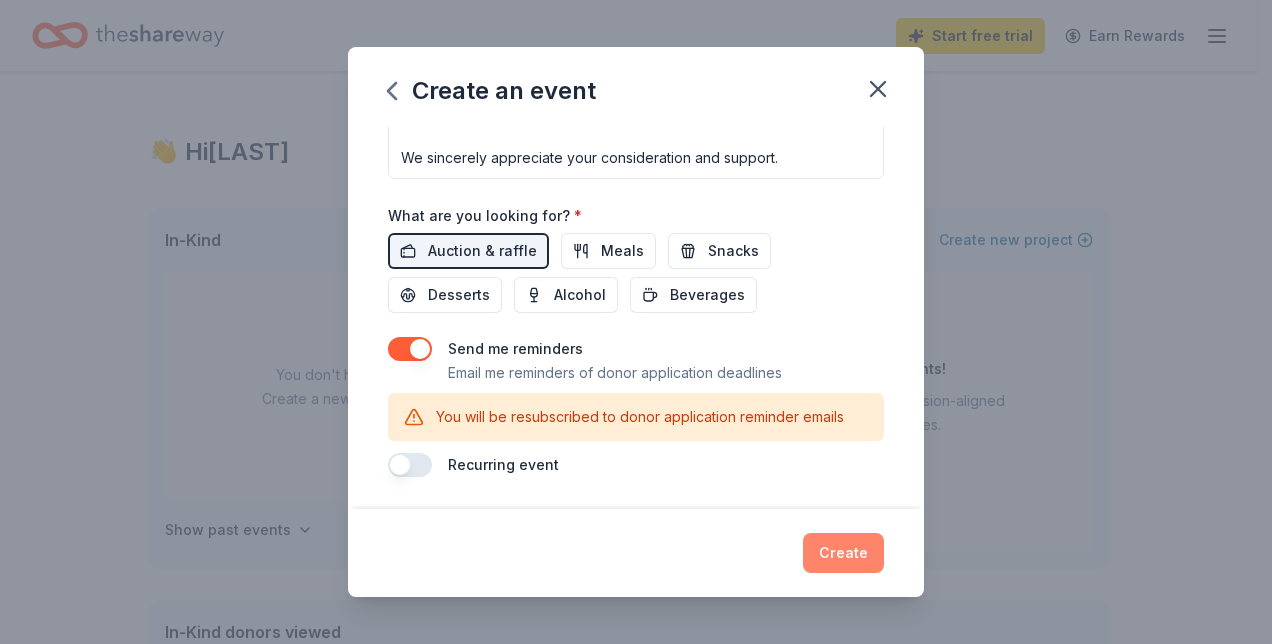 click on "Create" at bounding box center (843, 553) 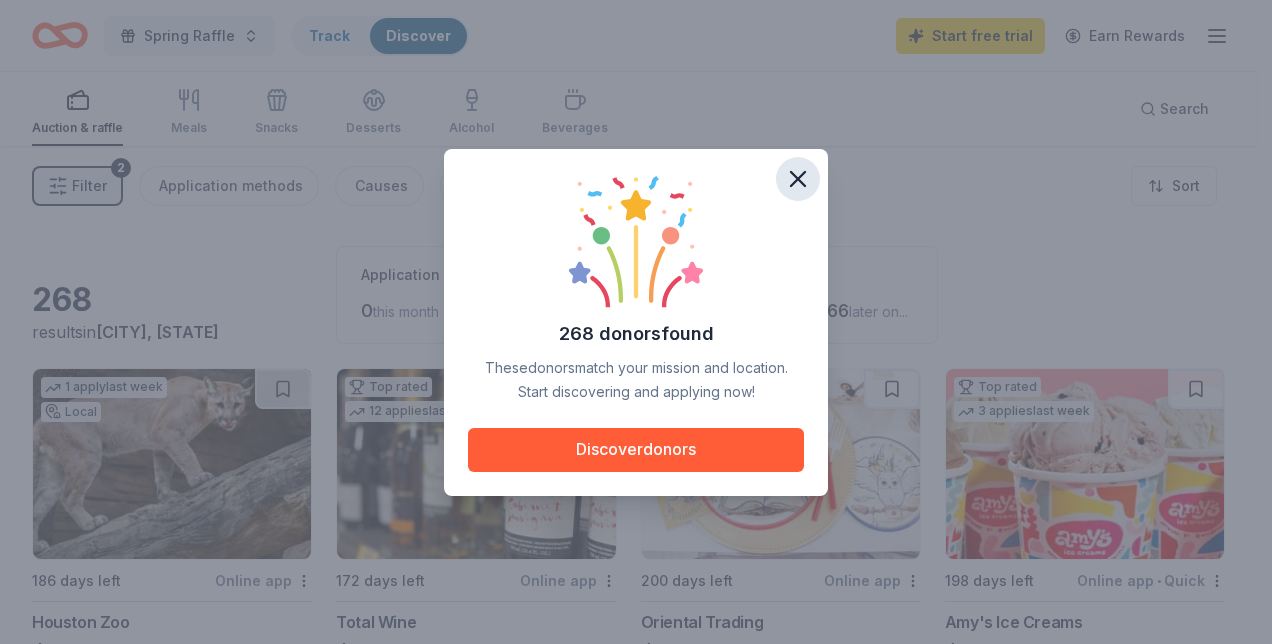 click 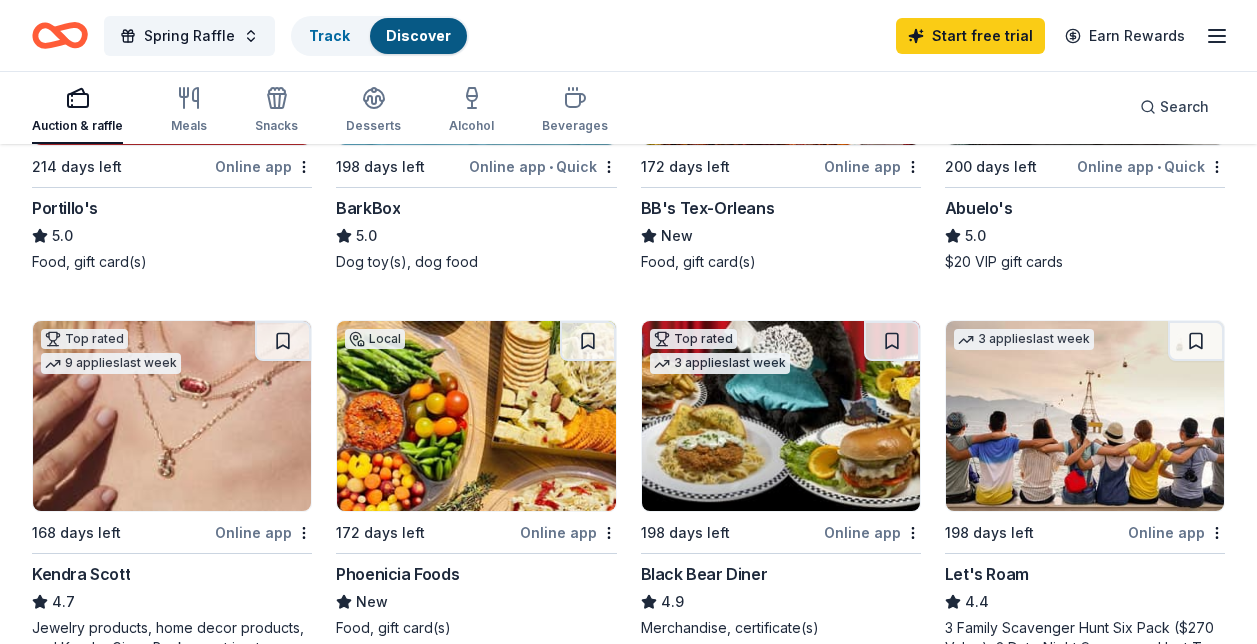 scroll, scrollTop: 900, scrollLeft: 0, axis: vertical 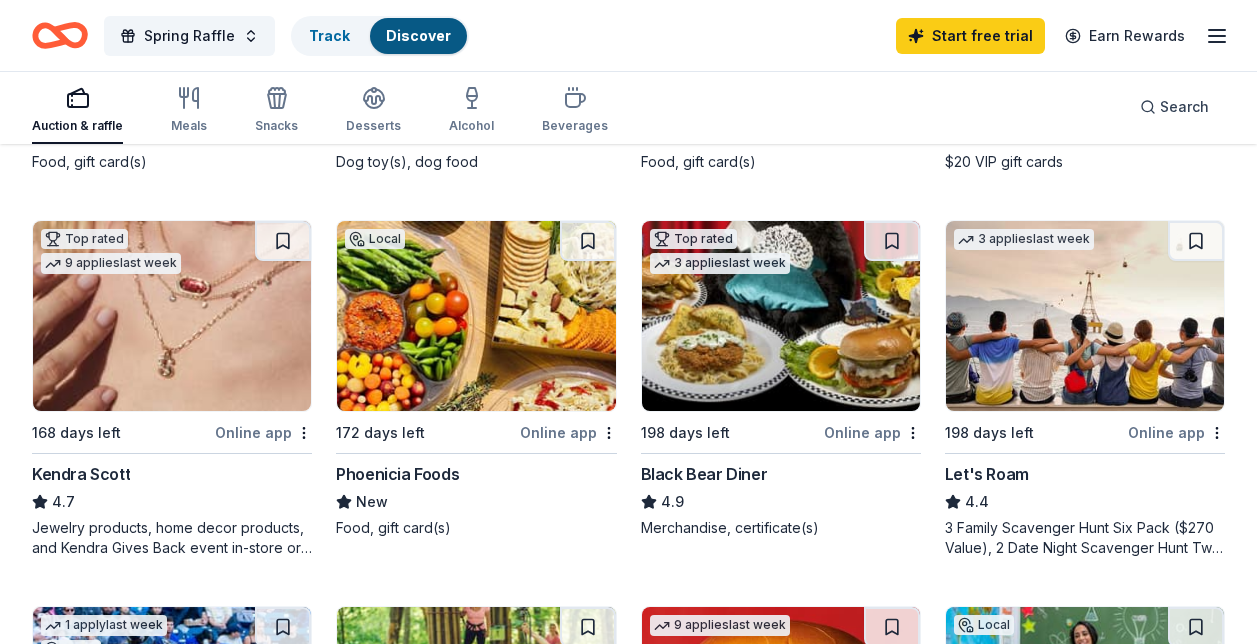 click on "3 Family Scavenger Hunt Six Pack ($270 Value), 2 Date Night Scavenger Hunt Two Pack ($130 Value)" at bounding box center [1085, 538] 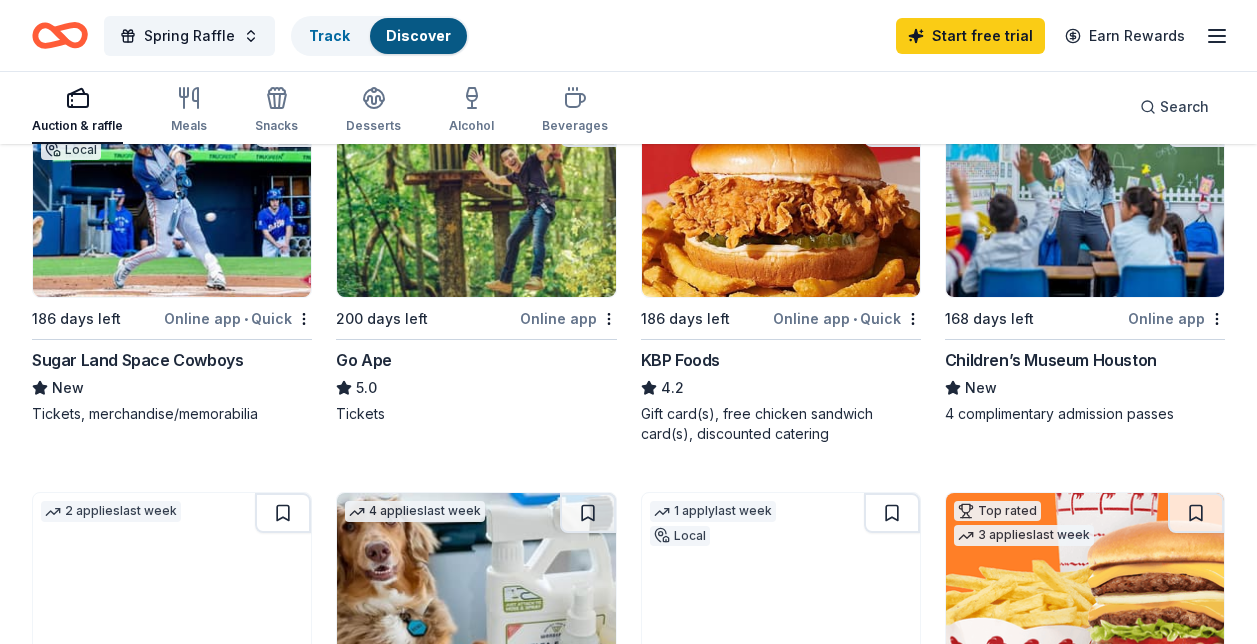 scroll, scrollTop: 1300, scrollLeft: 0, axis: vertical 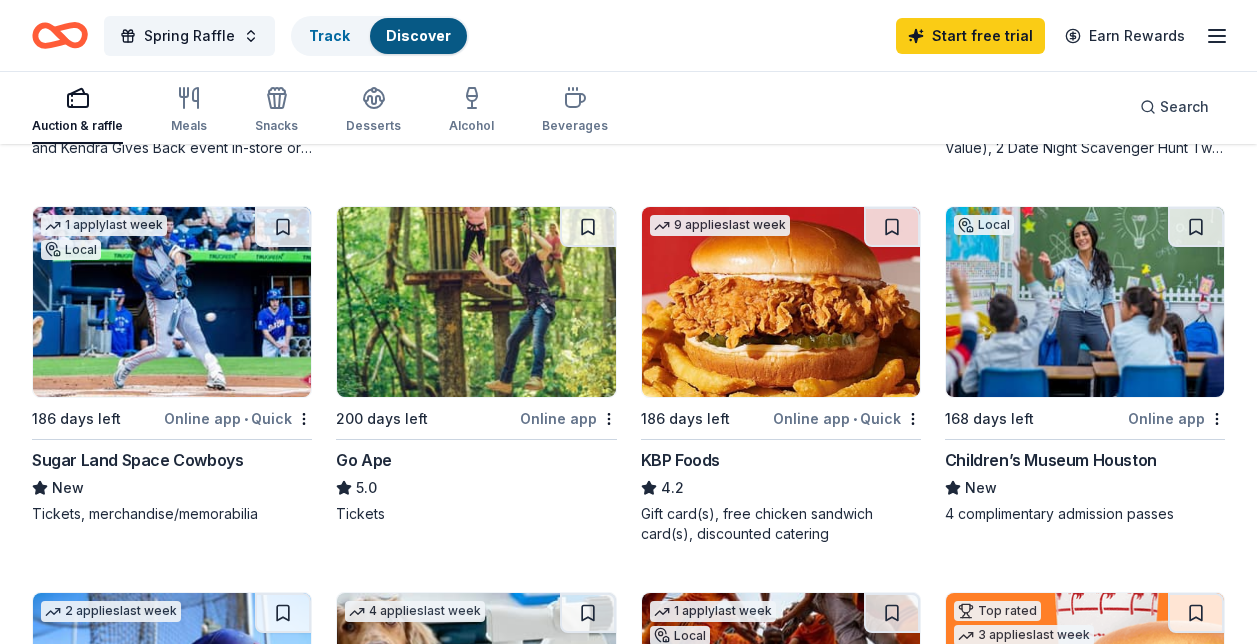 click at bounding box center [476, 302] 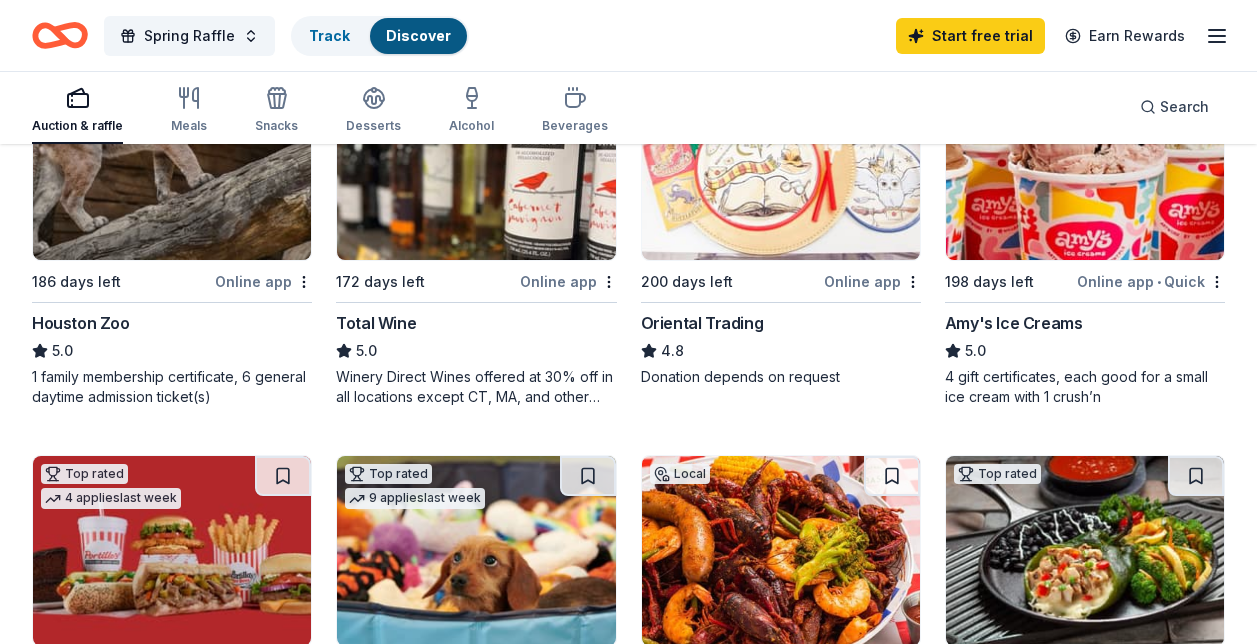 scroll, scrollTop: 300, scrollLeft: 0, axis: vertical 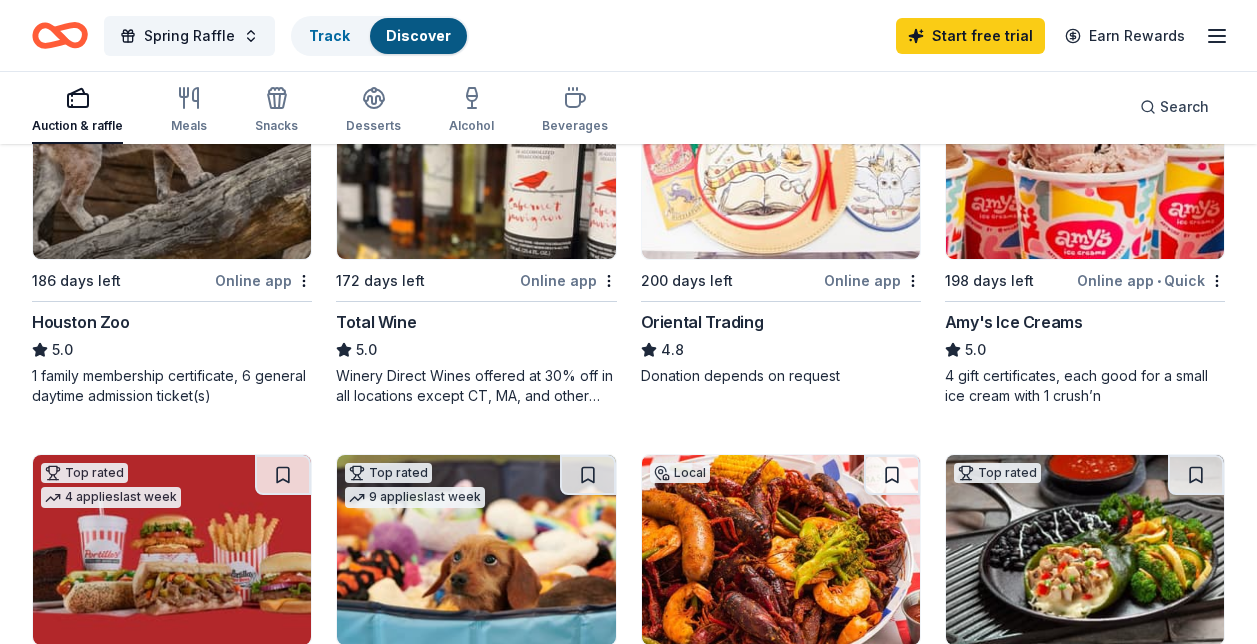 click on "1 family membership certificate, 6 general daytime admission ticket(s)" at bounding box center (172, 386) 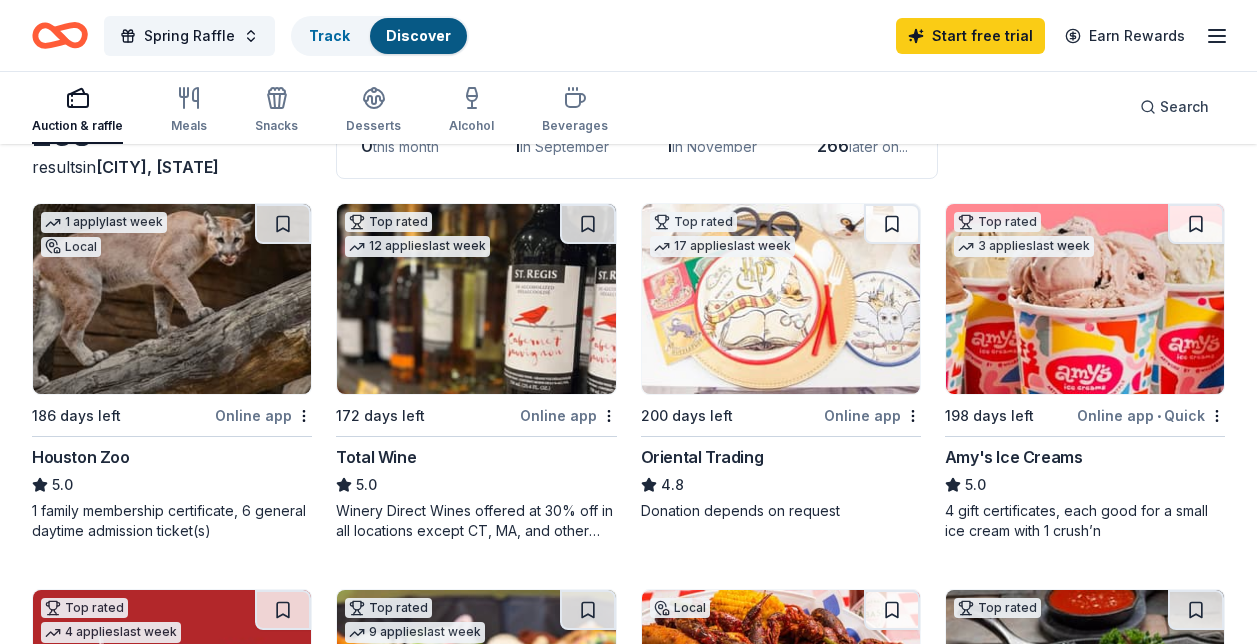 scroll, scrollTop: 200, scrollLeft: 0, axis: vertical 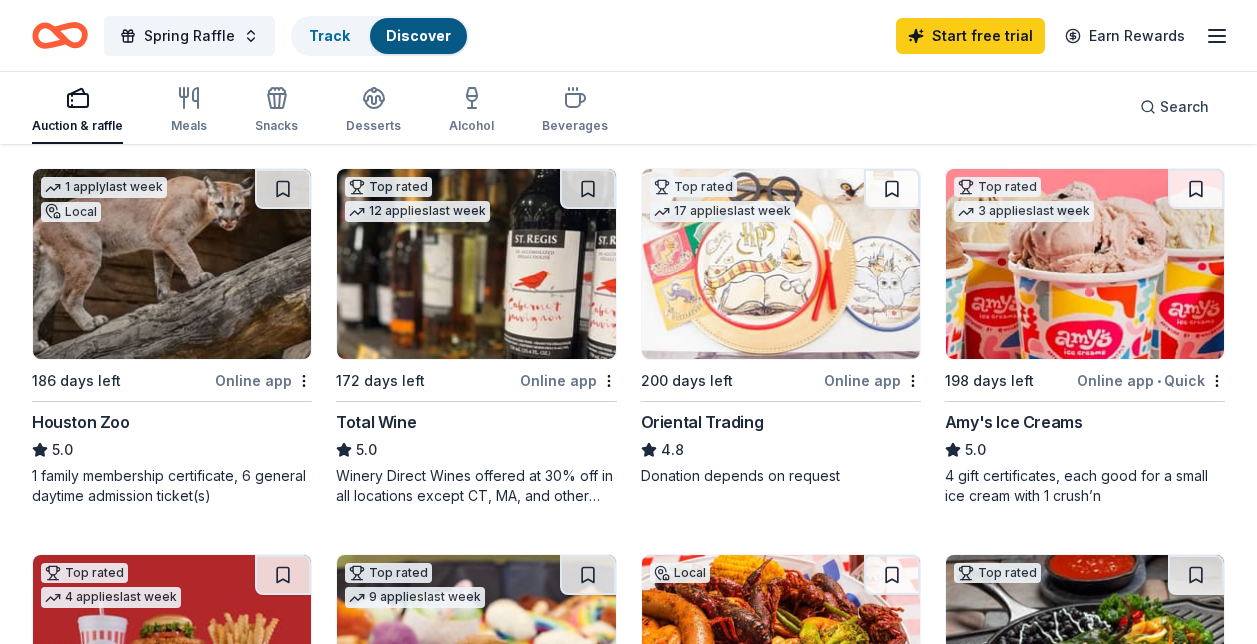 click on "Total Wine" at bounding box center (376, 422) 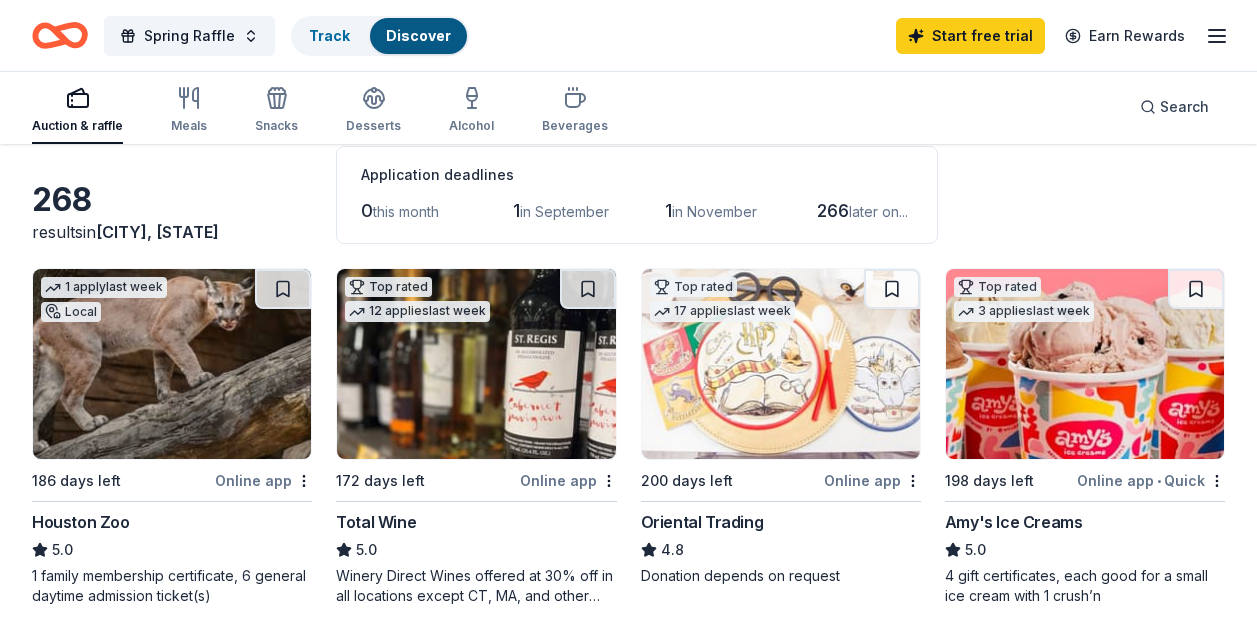 scroll, scrollTop: 200, scrollLeft: 0, axis: vertical 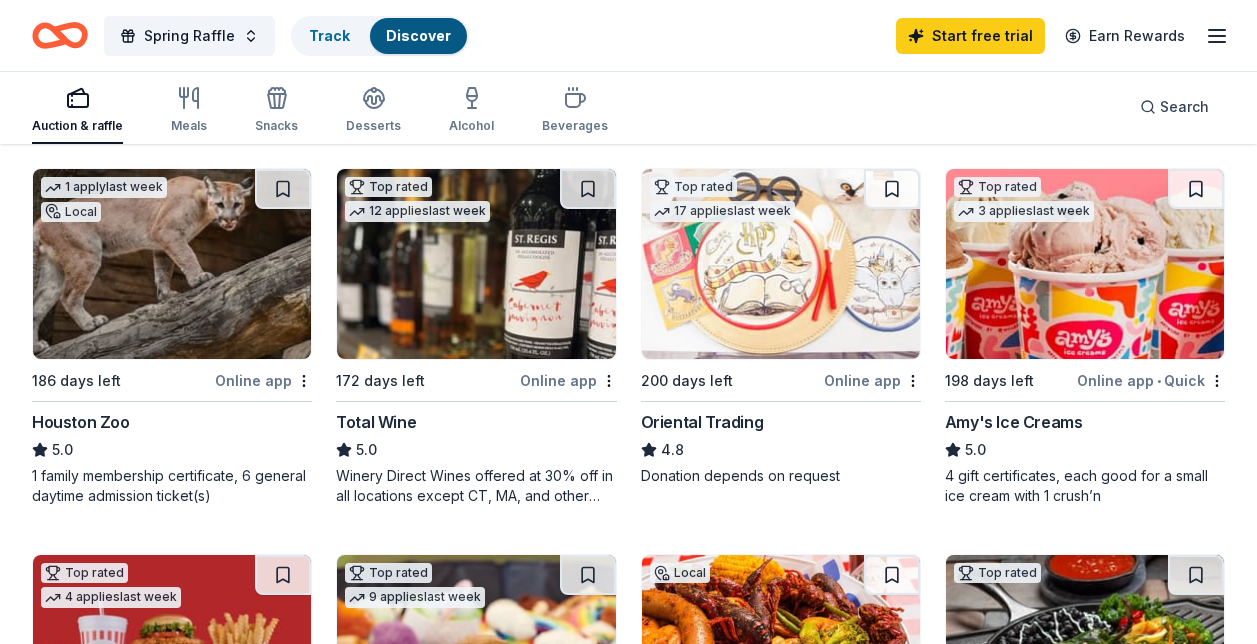click at bounding box center [781, 264] 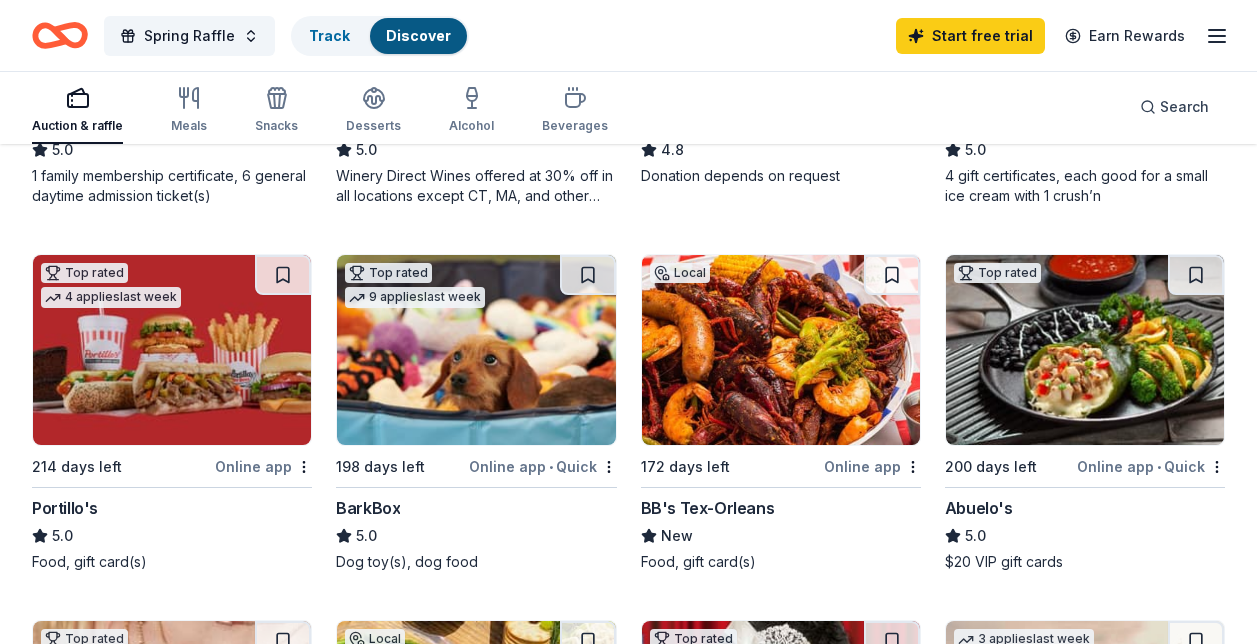 scroll, scrollTop: 600, scrollLeft: 0, axis: vertical 